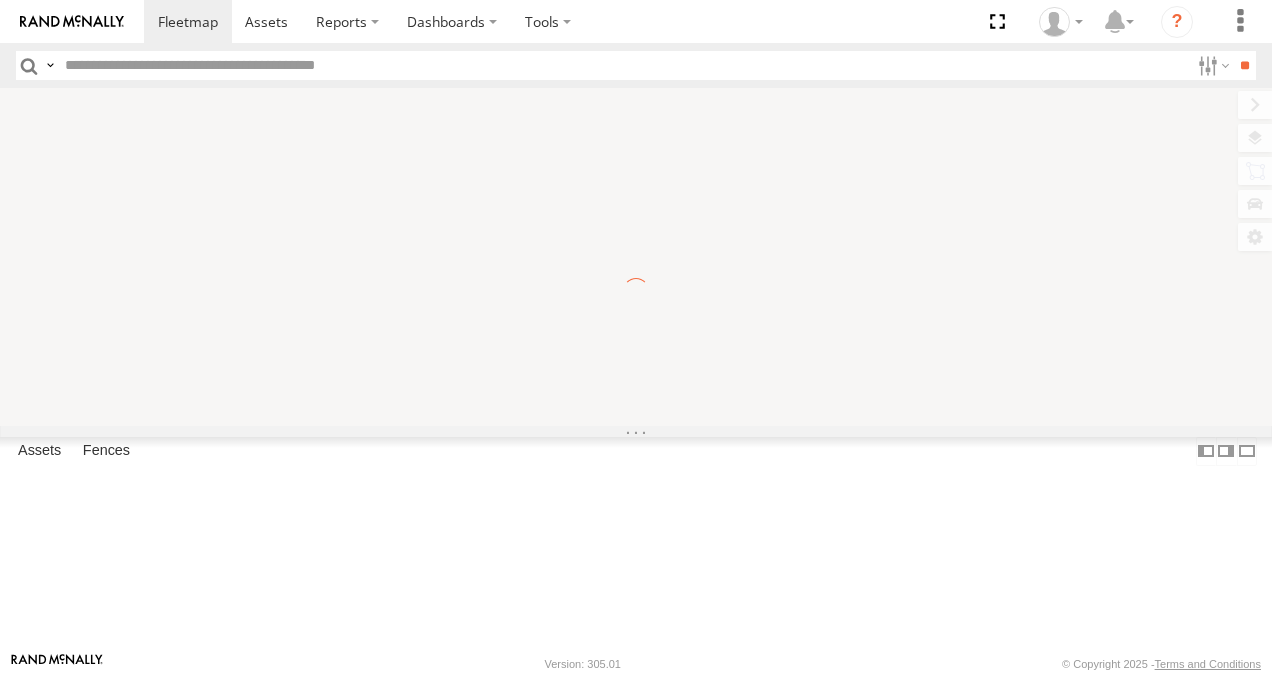 scroll, scrollTop: 0, scrollLeft: 0, axis: both 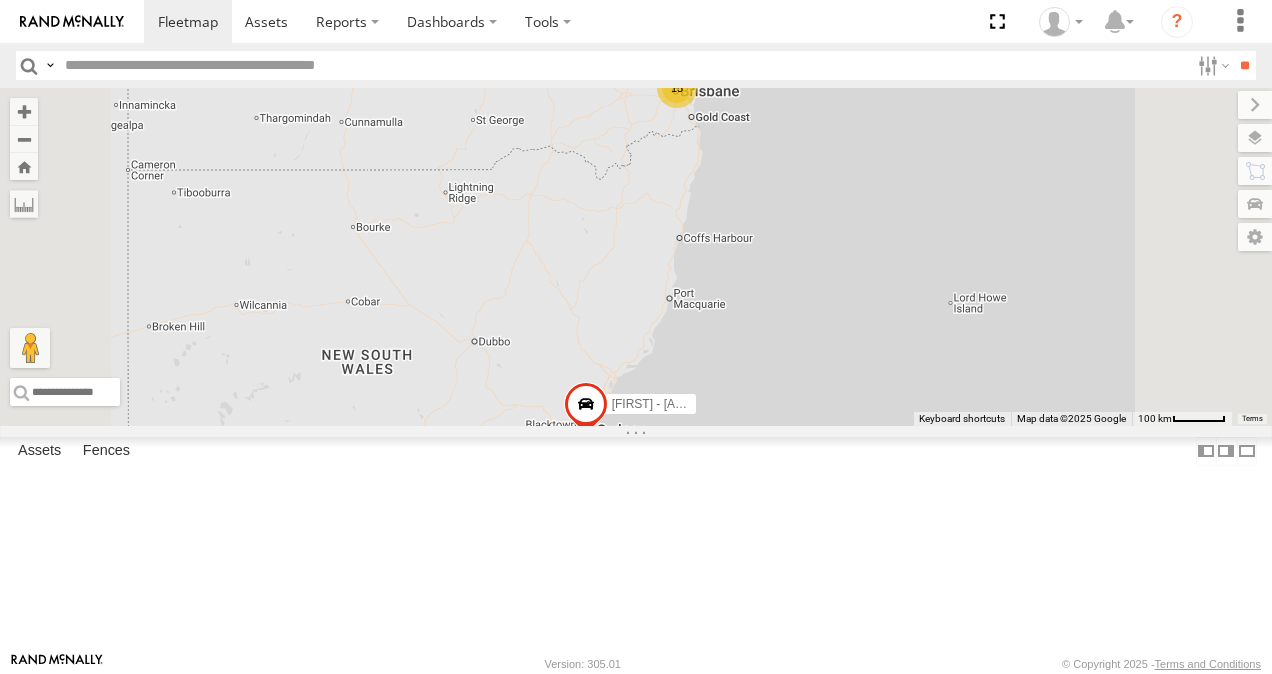 click at bounding box center [0, 0] 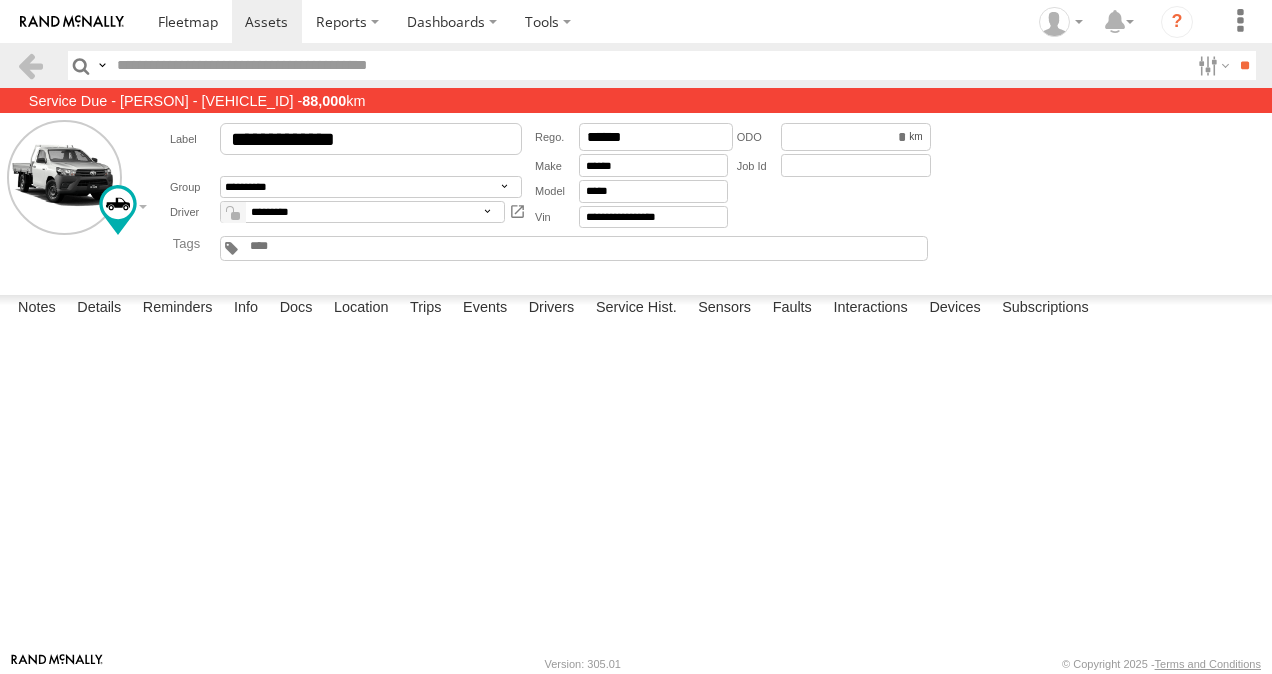 scroll, scrollTop: 0, scrollLeft: 0, axis: both 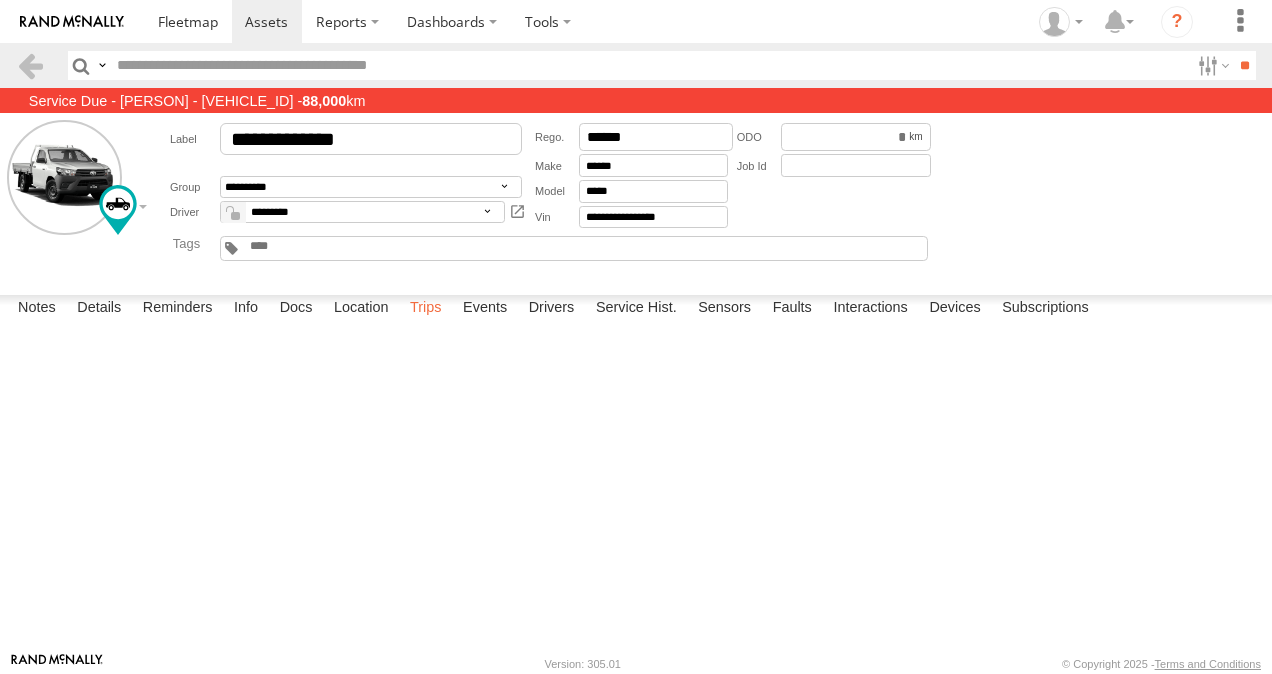 click on "Trips" at bounding box center (426, 309) 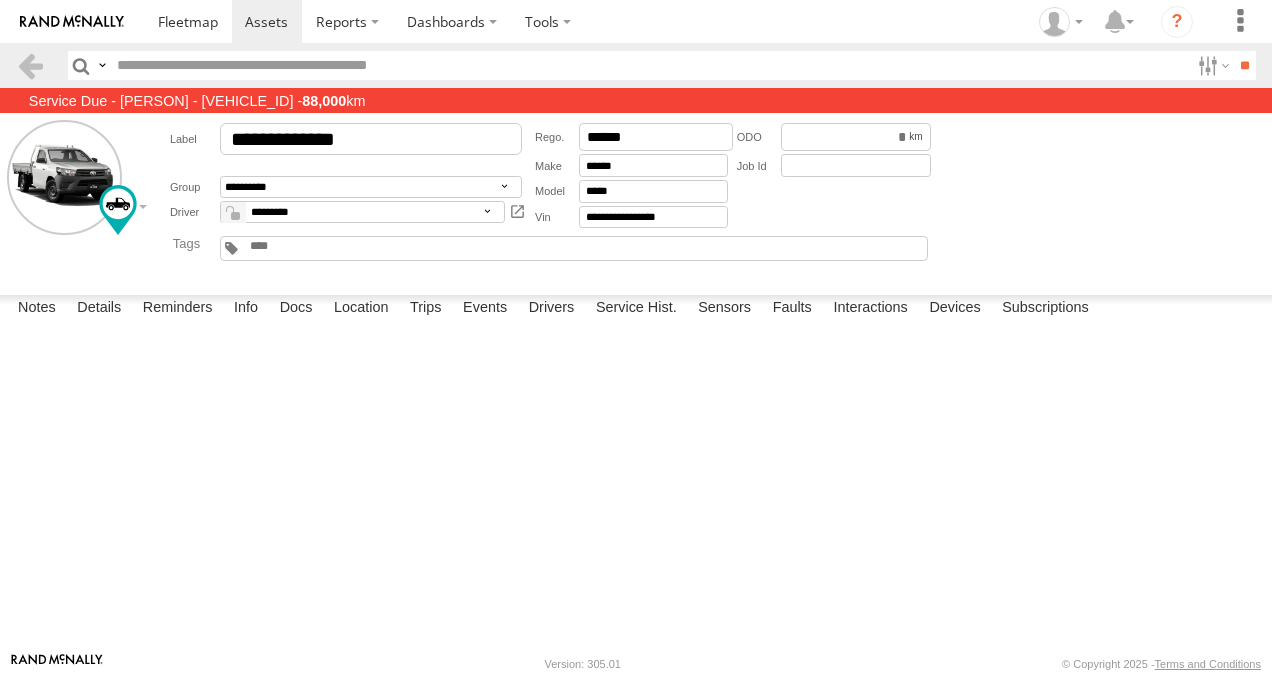 scroll, scrollTop: 3000, scrollLeft: 0, axis: vertical 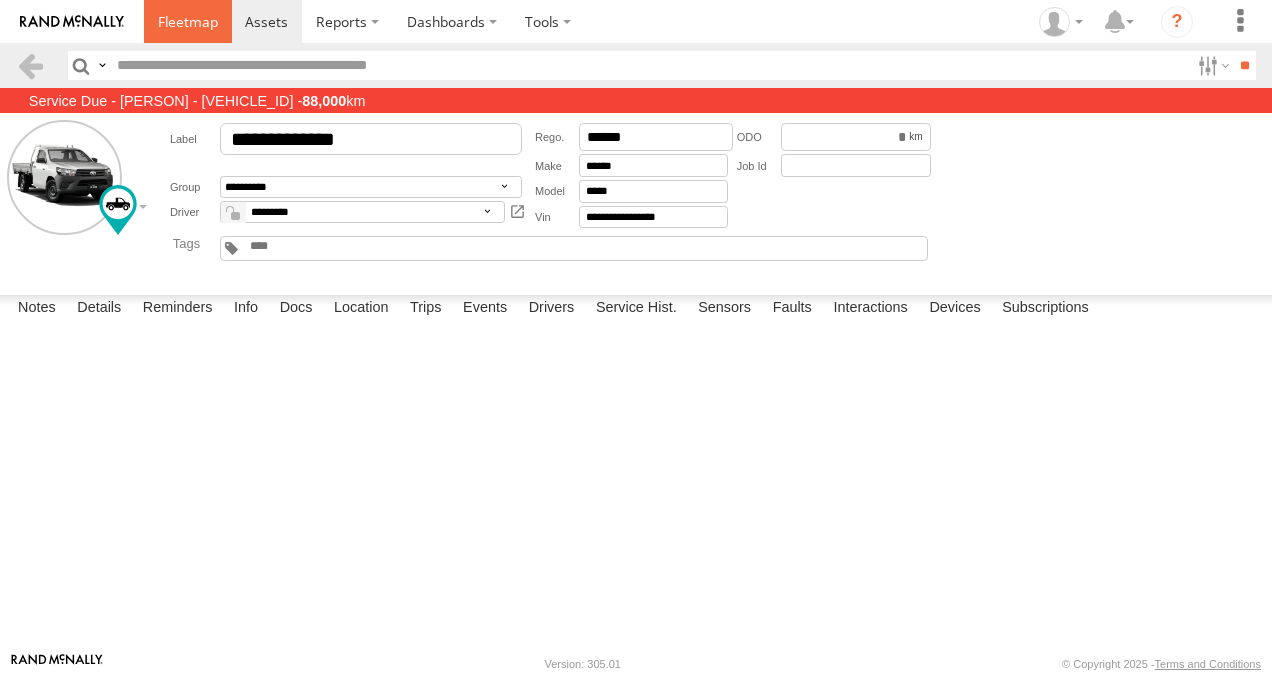 drag, startPoint x: 197, startPoint y: 20, endPoint x: 202, endPoint y: 46, distance: 26.476404 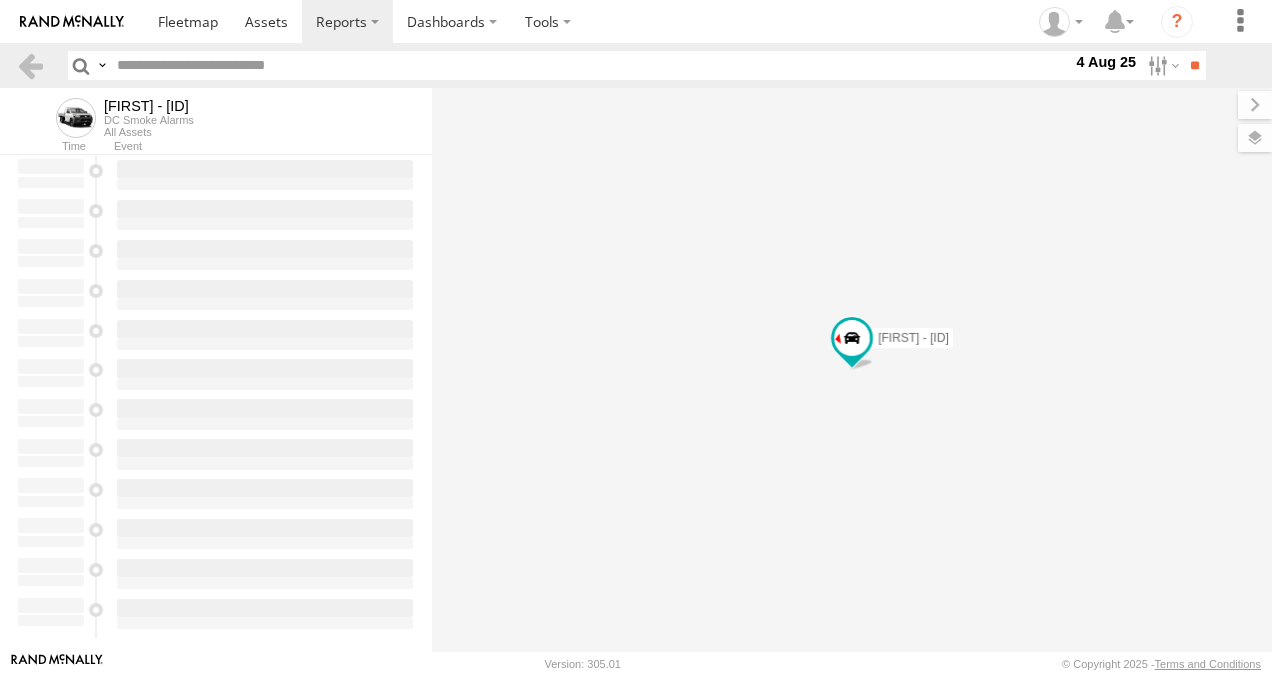 scroll, scrollTop: 0, scrollLeft: 0, axis: both 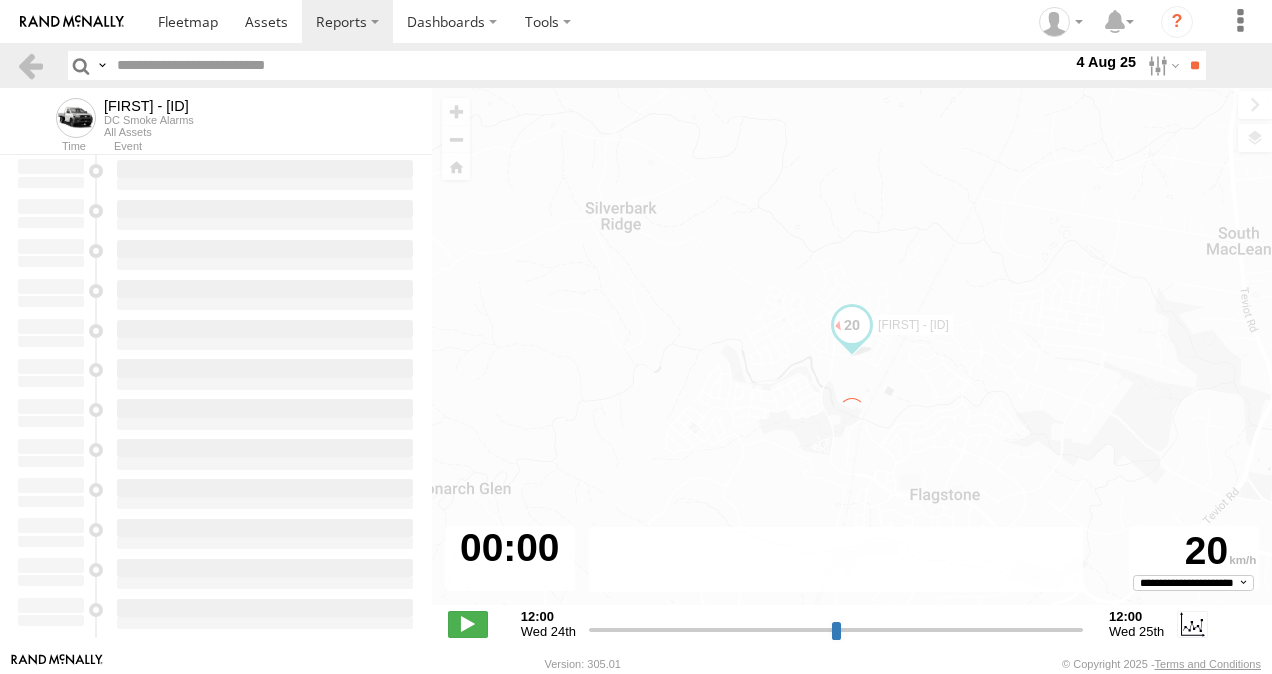 type on "**********" 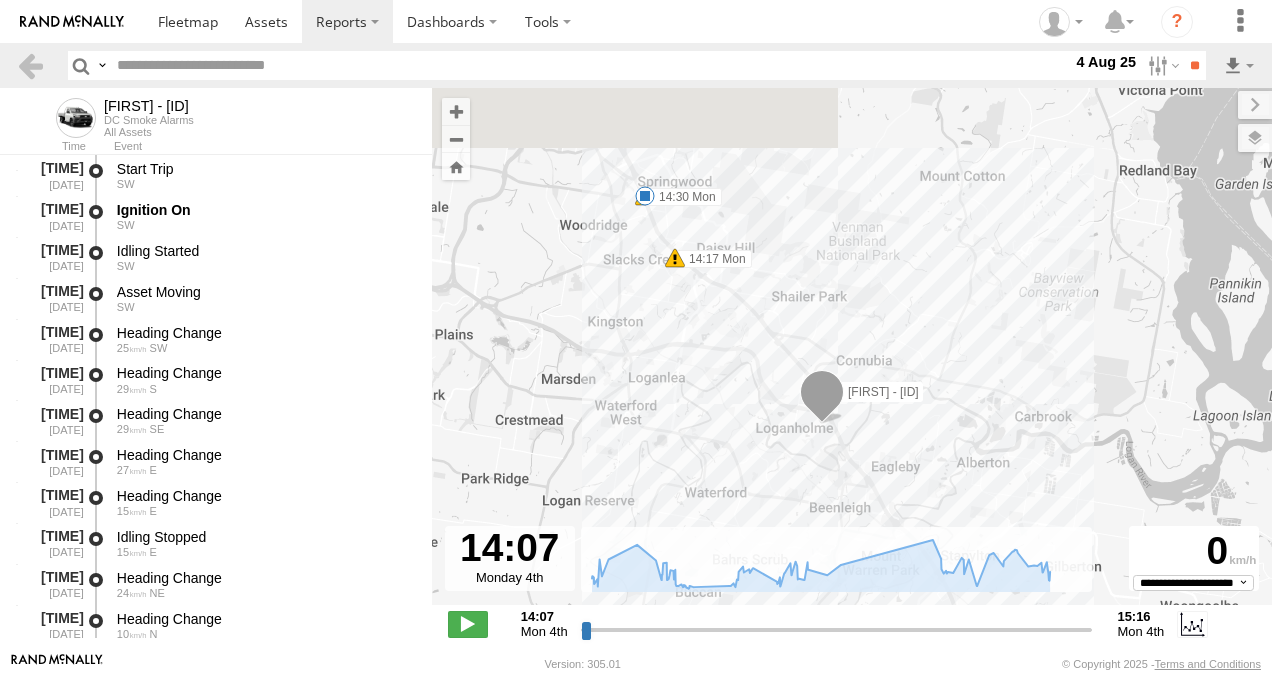 drag, startPoint x: 638, startPoint y: 240, endPoint x: 704, endPoint y: 363, distance: 139.58868 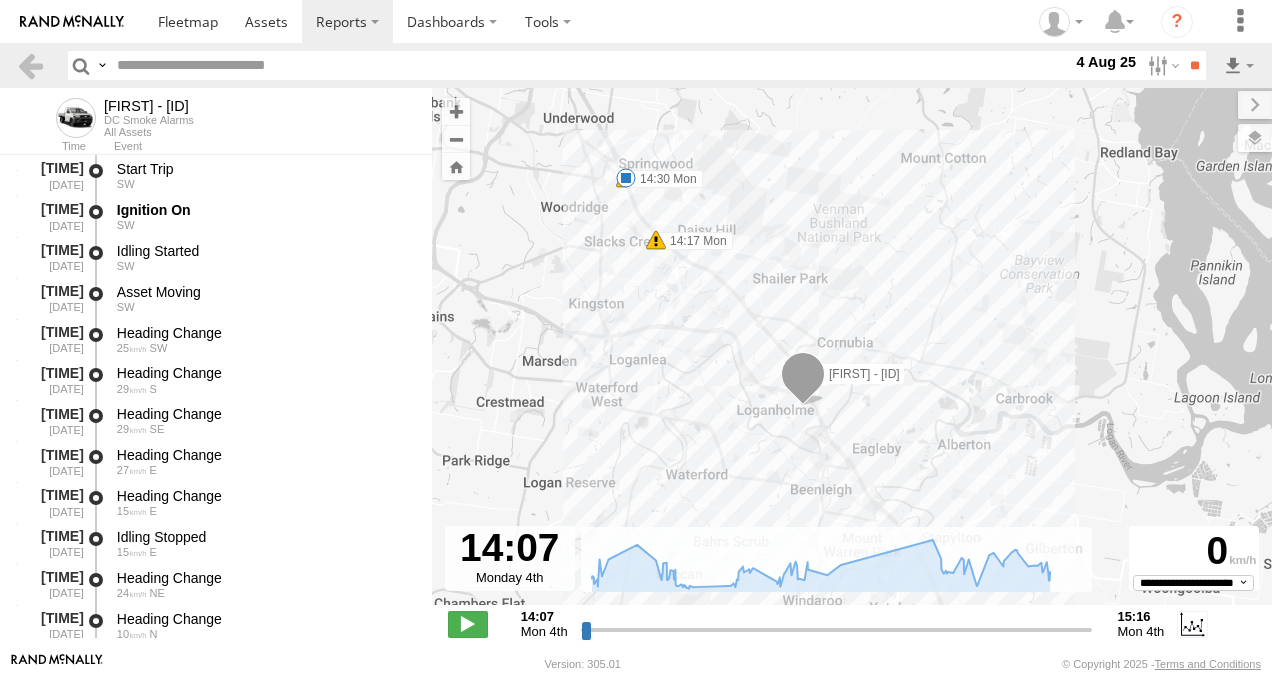 drag, startPoint x: 842, startPoint y: 440, endPoint x: 622, endPoint y: 151, distance: 363.20932 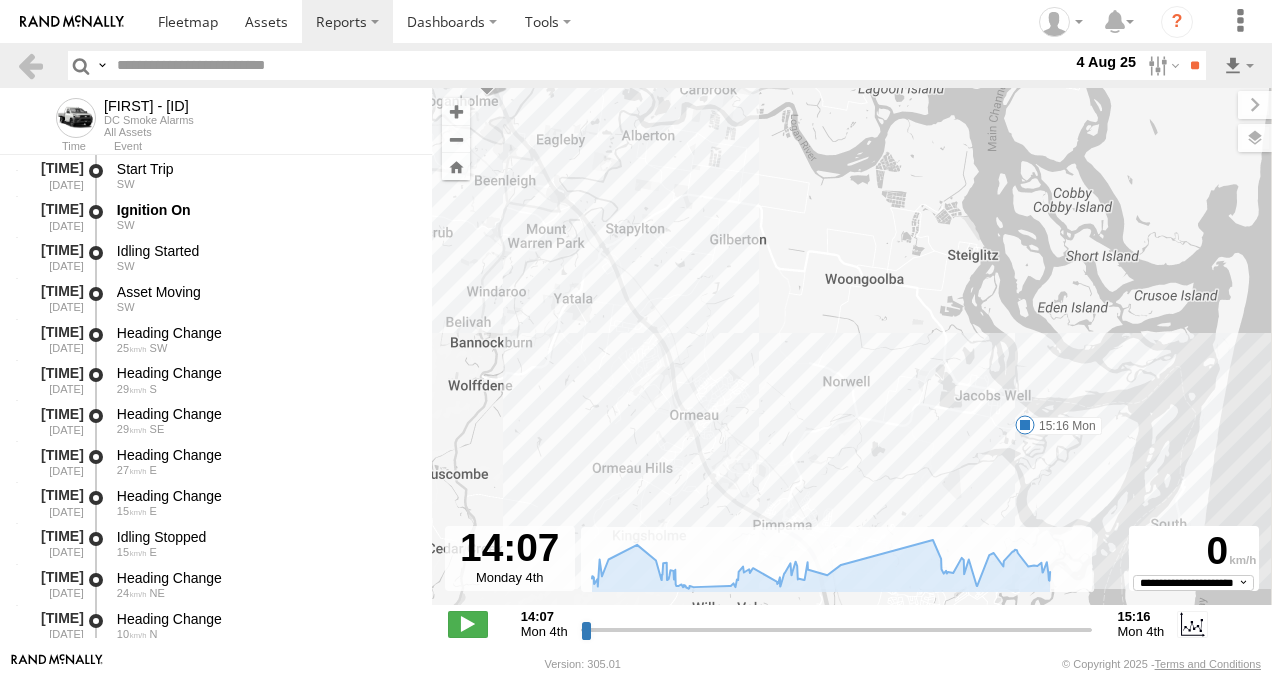 drag, startPoint x: 889, startPoint y: 365, endPoint x: 767, endPoint y: 344, distance: 123.79418 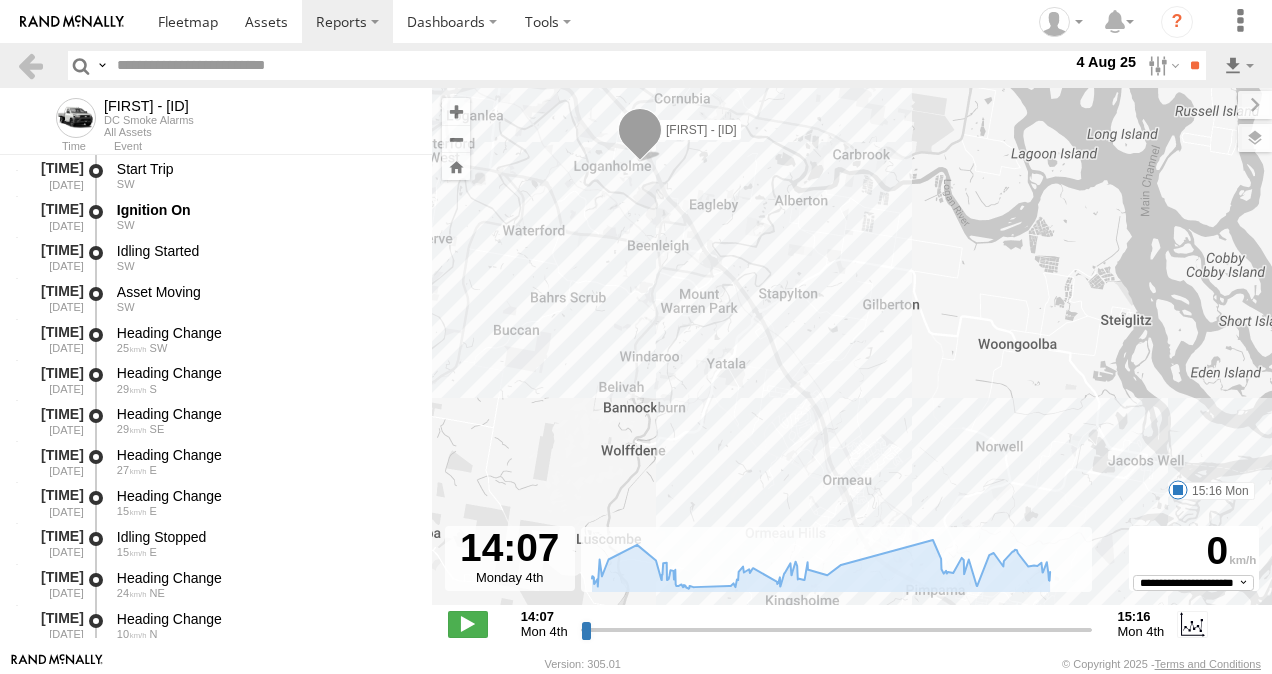 drag, startPoint x: 746, startPoint y: 334, endPoint x: 906, endPoint y: 404, distance: 174.64249 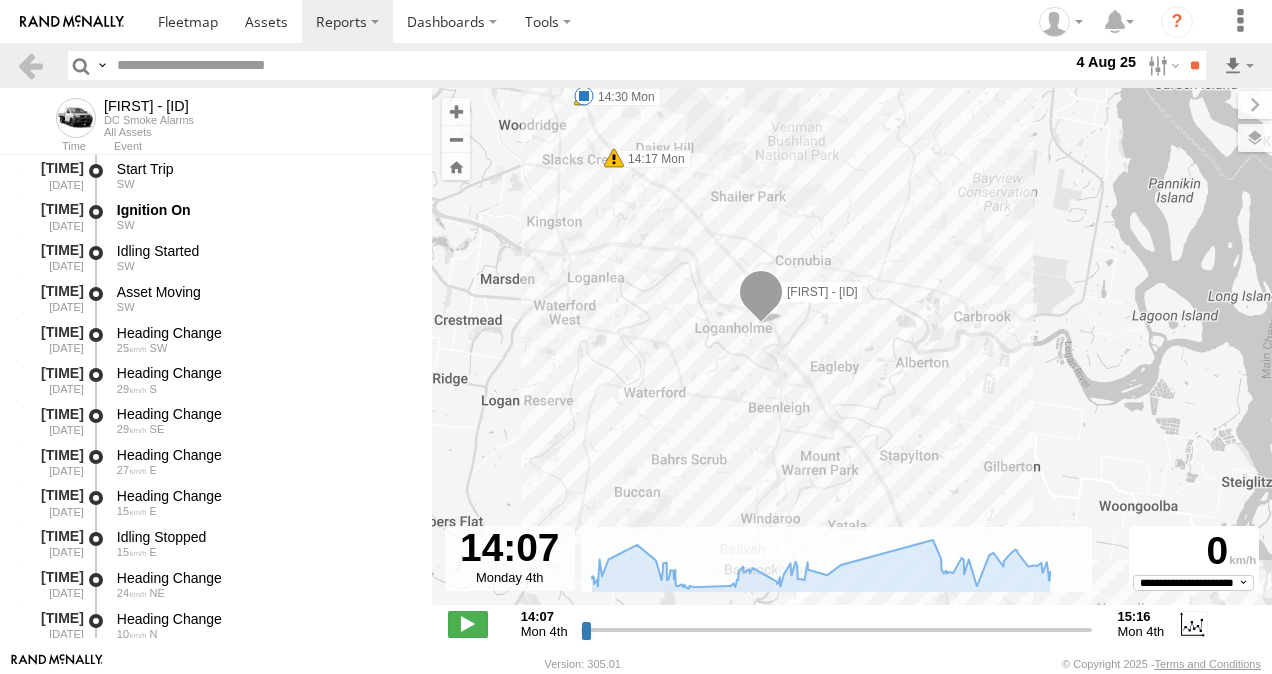 drag, startPoint x: 734, startPoint y: 296, endPoint x: 847, endPoint y: 438, distance: 181.47452 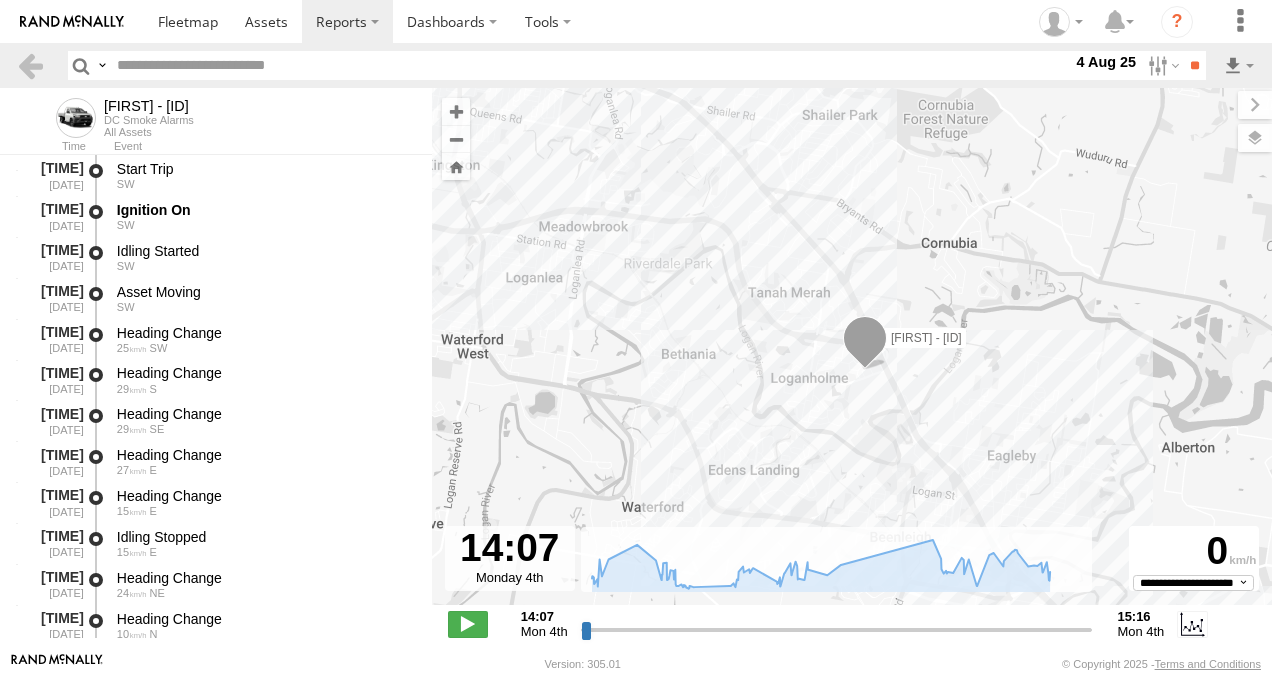drag, startPoint x: 588, startPoint y: 272, endPoint x: 545, endPoint y: 202, distance: 82.1523 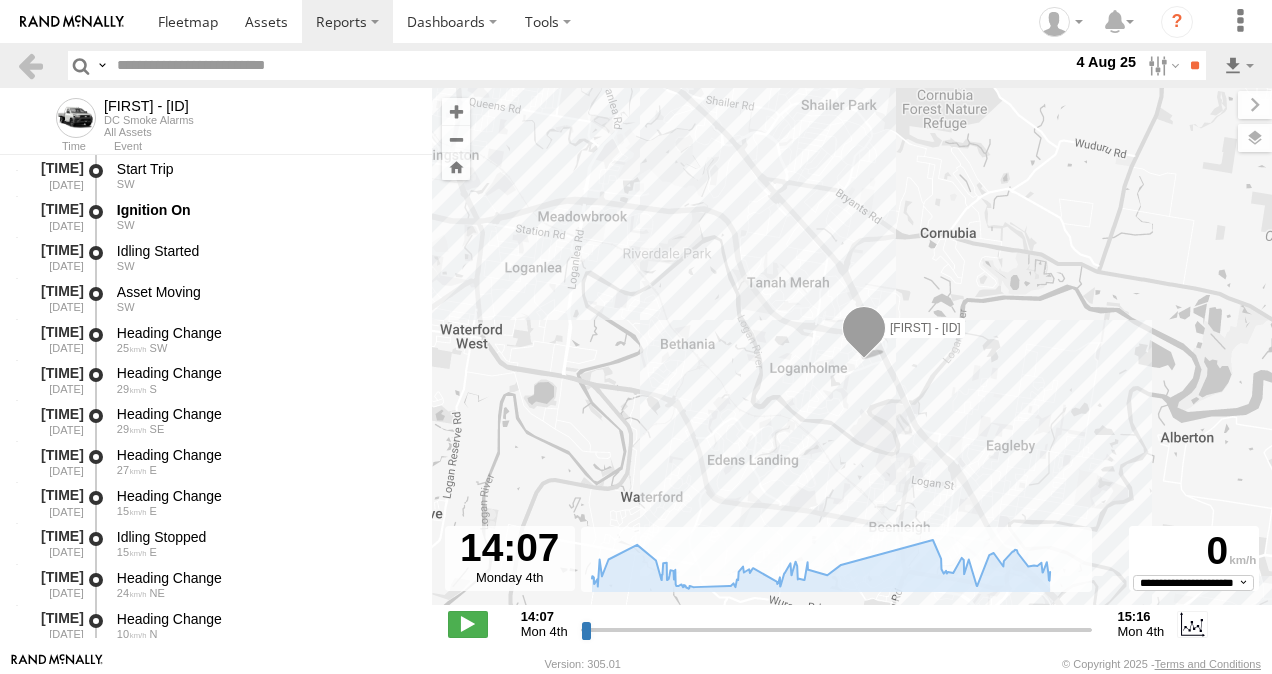 click at bounding box center [864, 333] 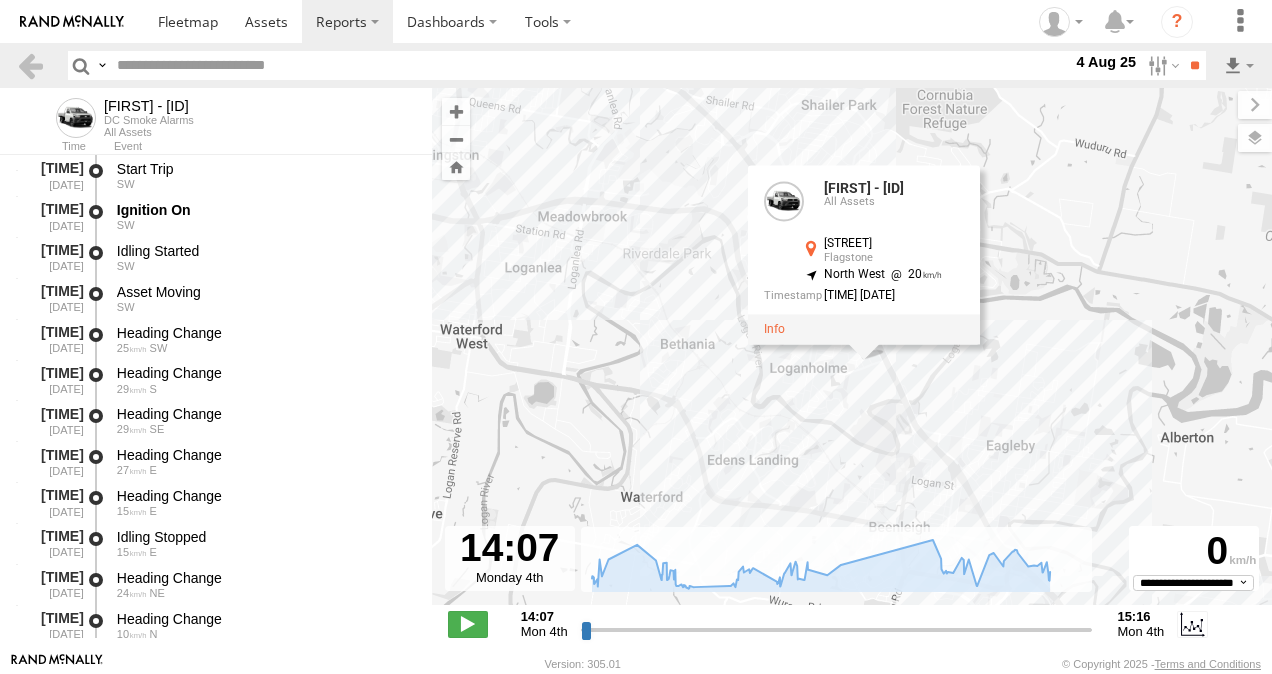 click on "Alex - 347FB3 14:17 Mon 14:30 Mon 14:30 Mon 15:16 Mon Alex - 347FB3 All Assets College Dr Flagstone -27.68955 ,  153.18787 North West 20 10:15:23 08/08/2025" at bounding box center (852, 357) 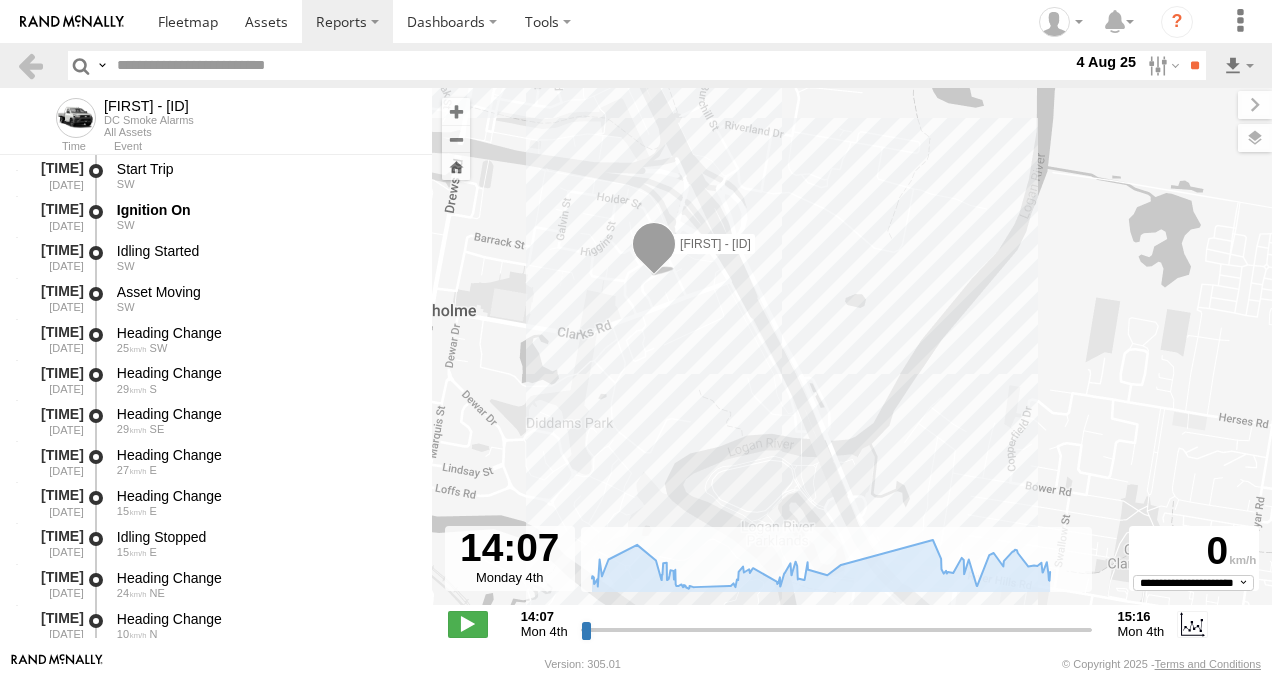 drag, startPoint x: 778, startPoint y: 323, endPoint x: 844, endPoint y: 488, distance: 177.71043 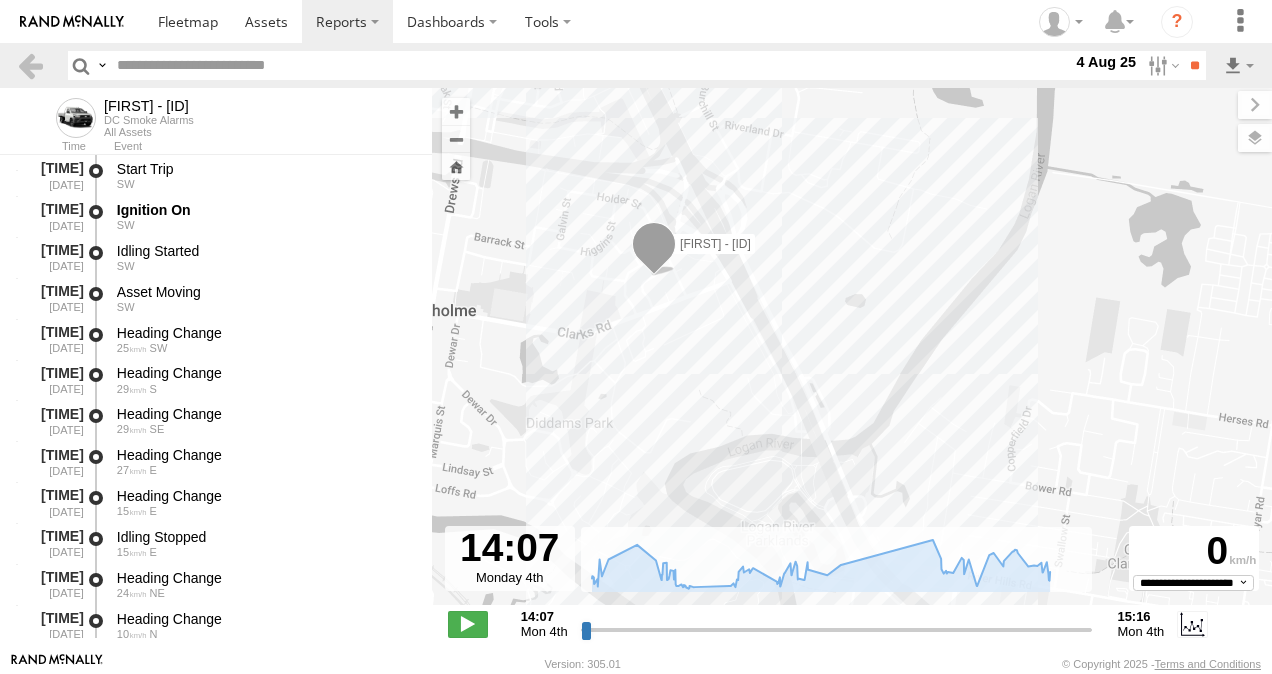 drag, startPoint x: 802, startPoint y: 248, endPoint x: 976, endPoint y: 512, distance: 316.1835 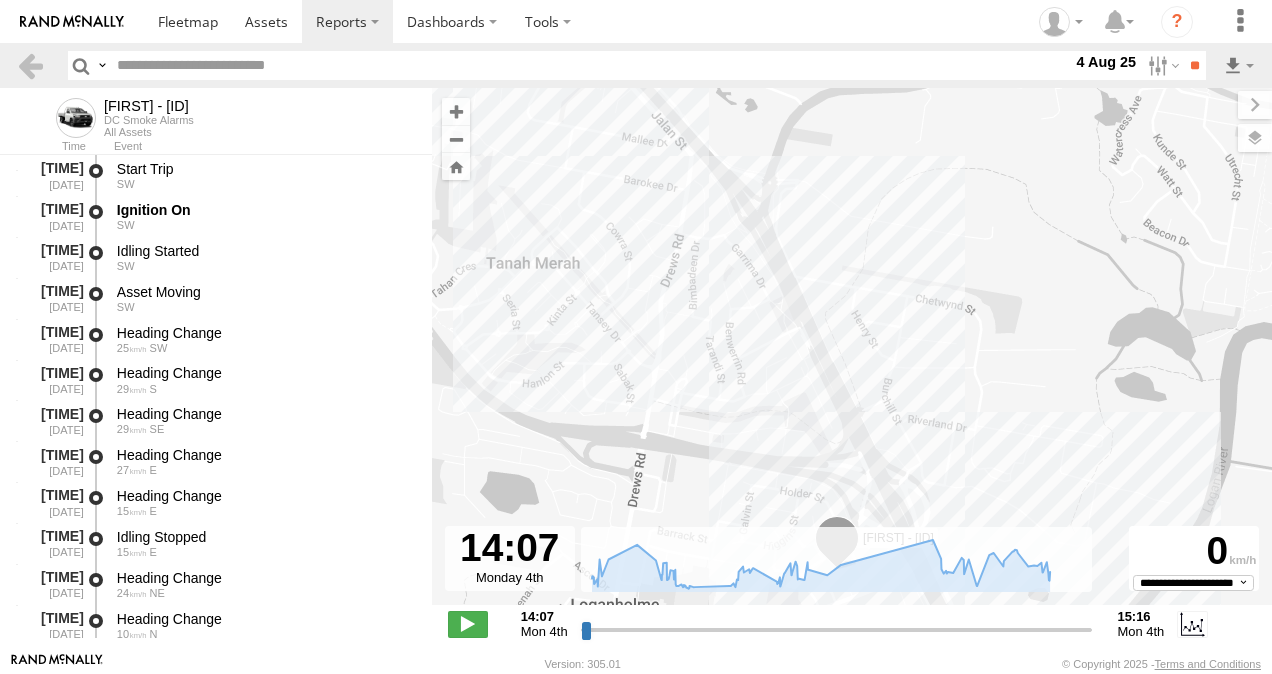 drag, startPoint x: 808, startPoint y: 216, endPoint x: 1080, endPoint y: 596, distance: 467.31573 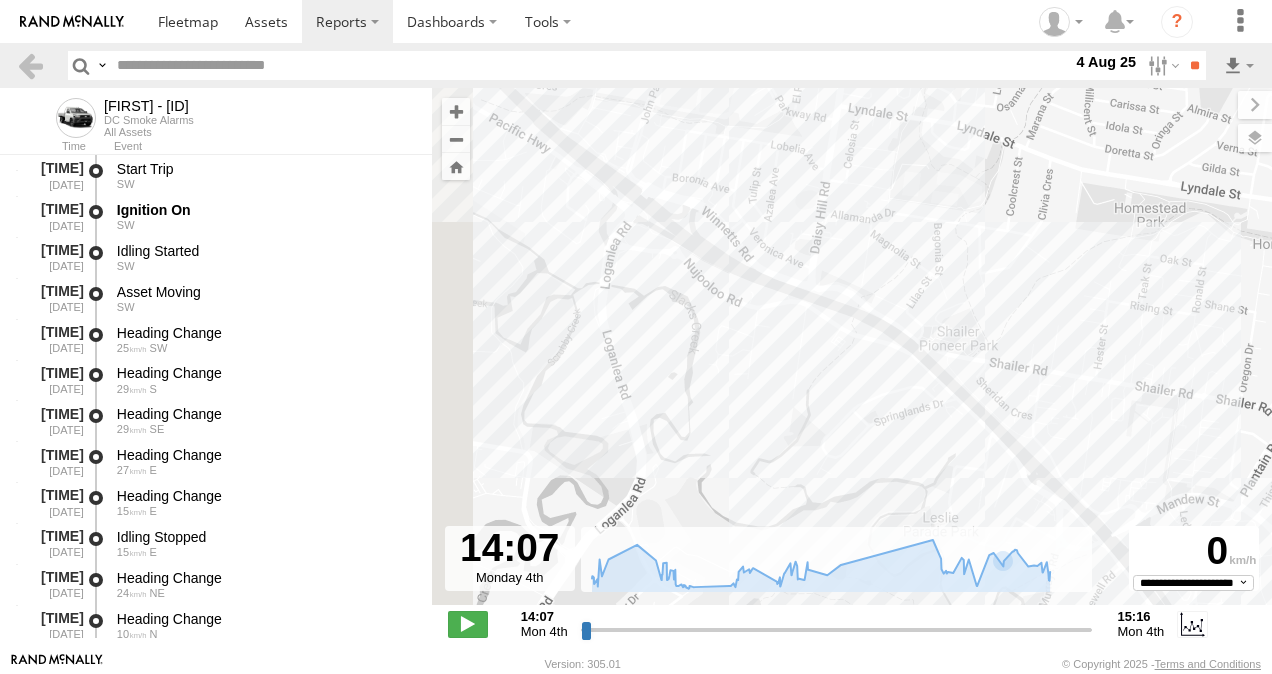 drag, startPoint x: 778, startPoint y: 350, endPoint x: 860, endPoint y: 480, distance: 153.701 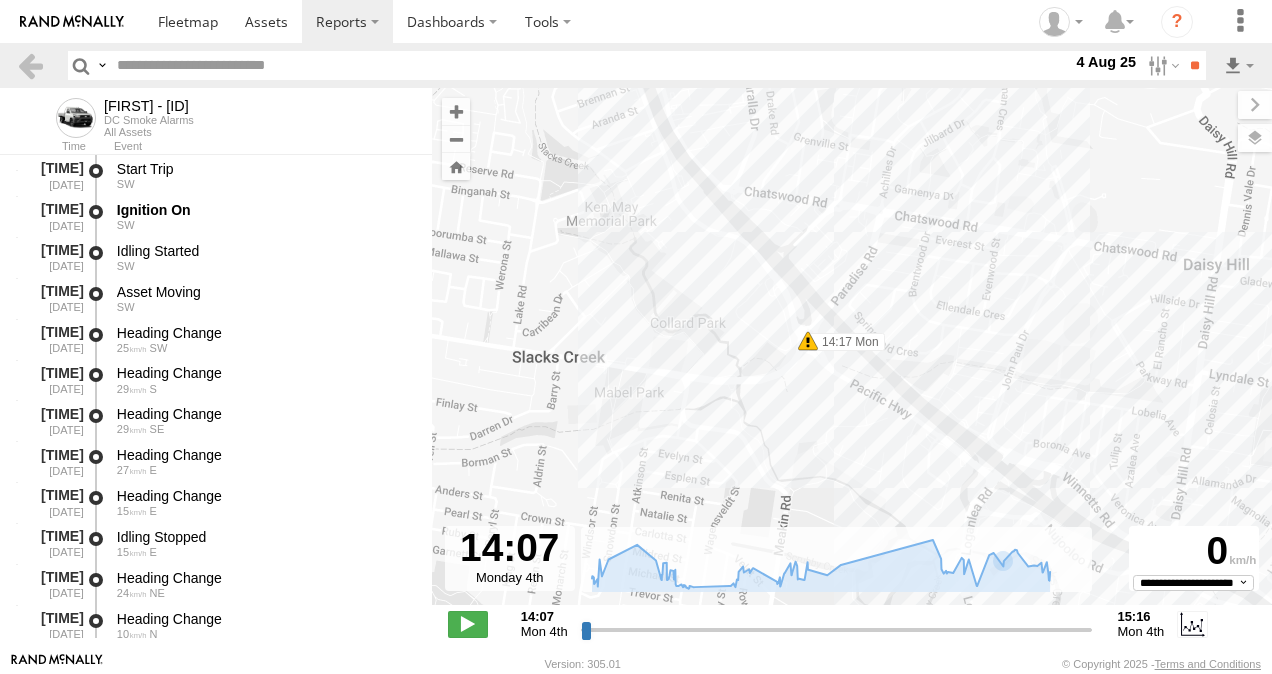 drag, startPoint x: 504, startPoint y: 266, endPoint x: 779, endPoint y: 466, distance: 340.03677 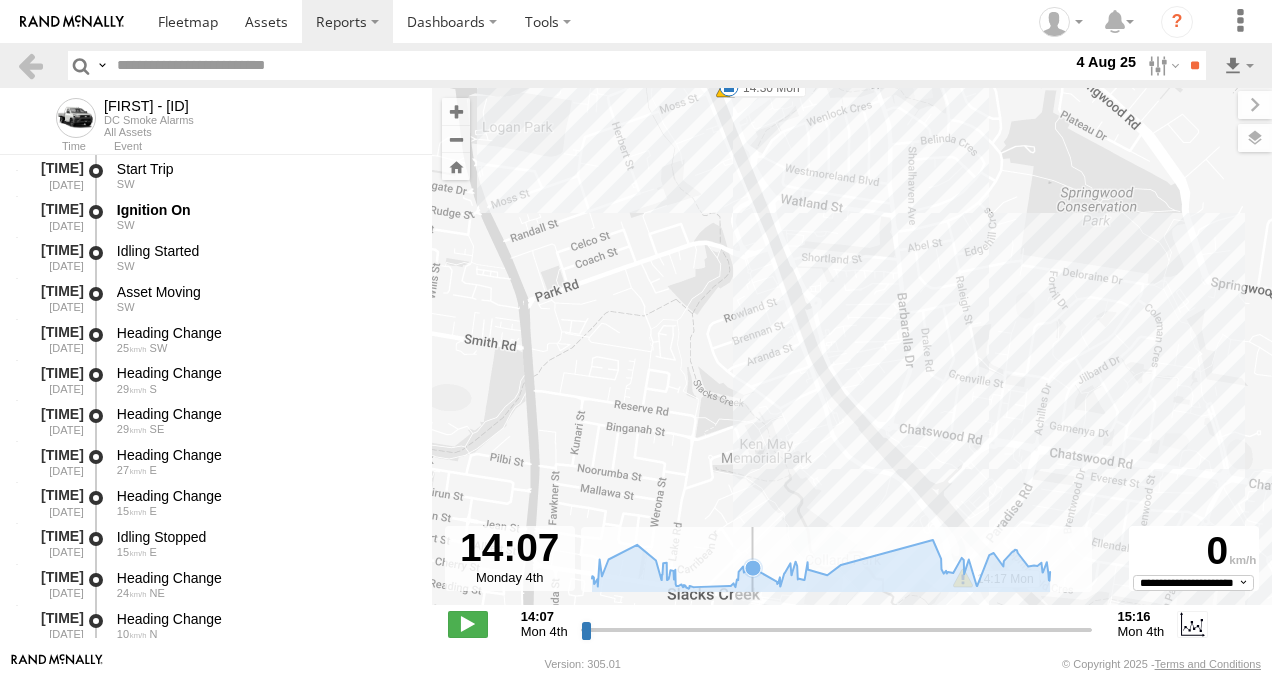 drag, startPoint x: 652, startPoint y: 389, endPoint x: 775, endPoint y: 557, distance: 208.21384 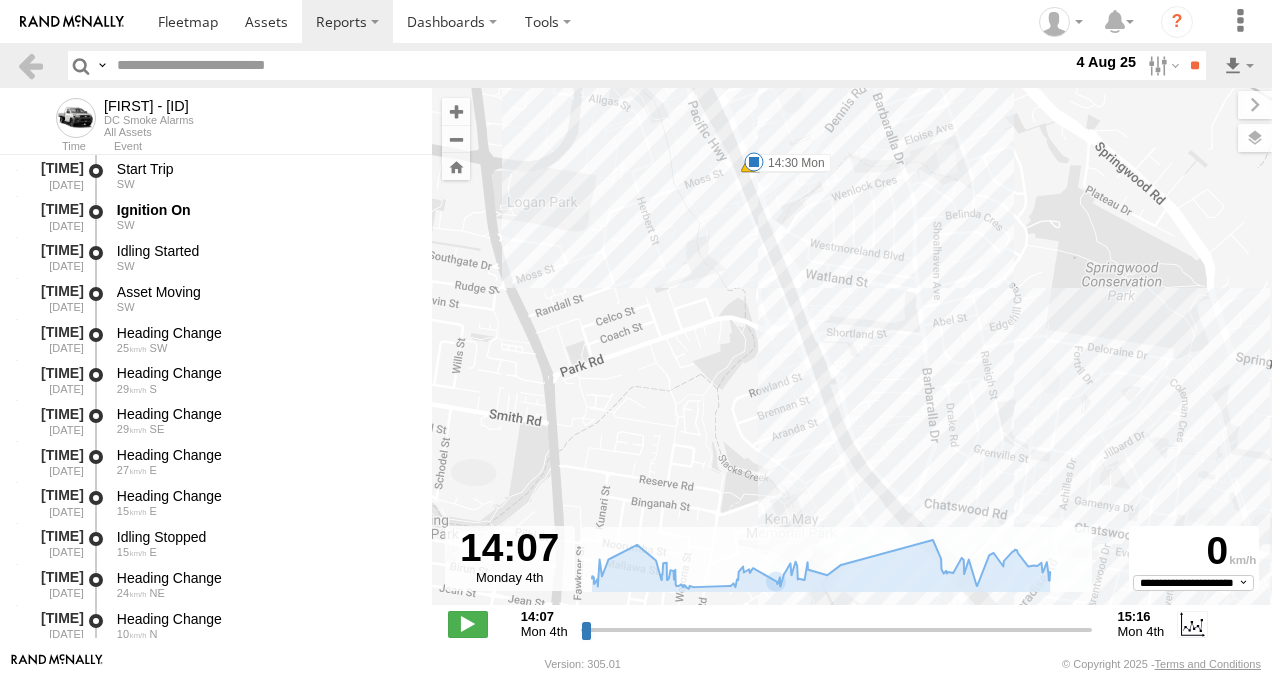 drag, startPoint x: 730, startPoint y: 432, endPoint x: 731, endPoint y: 444, distance: 12.0415945 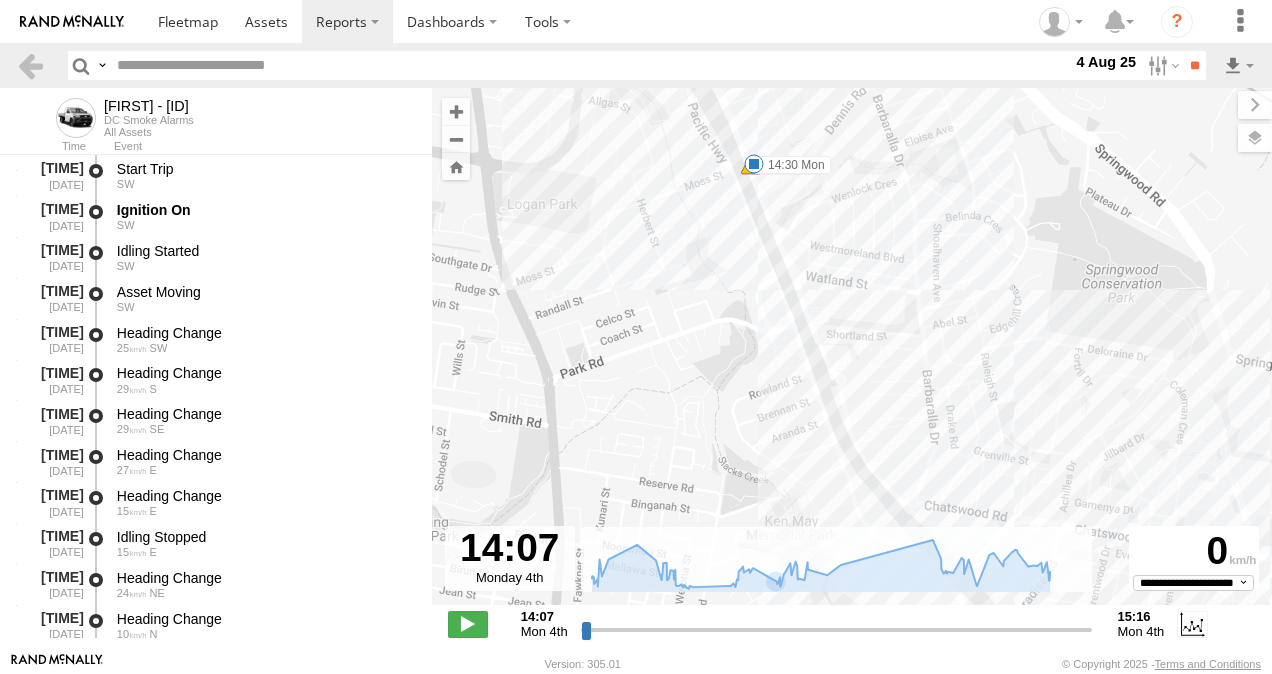 click at bounding box center [754, 164] 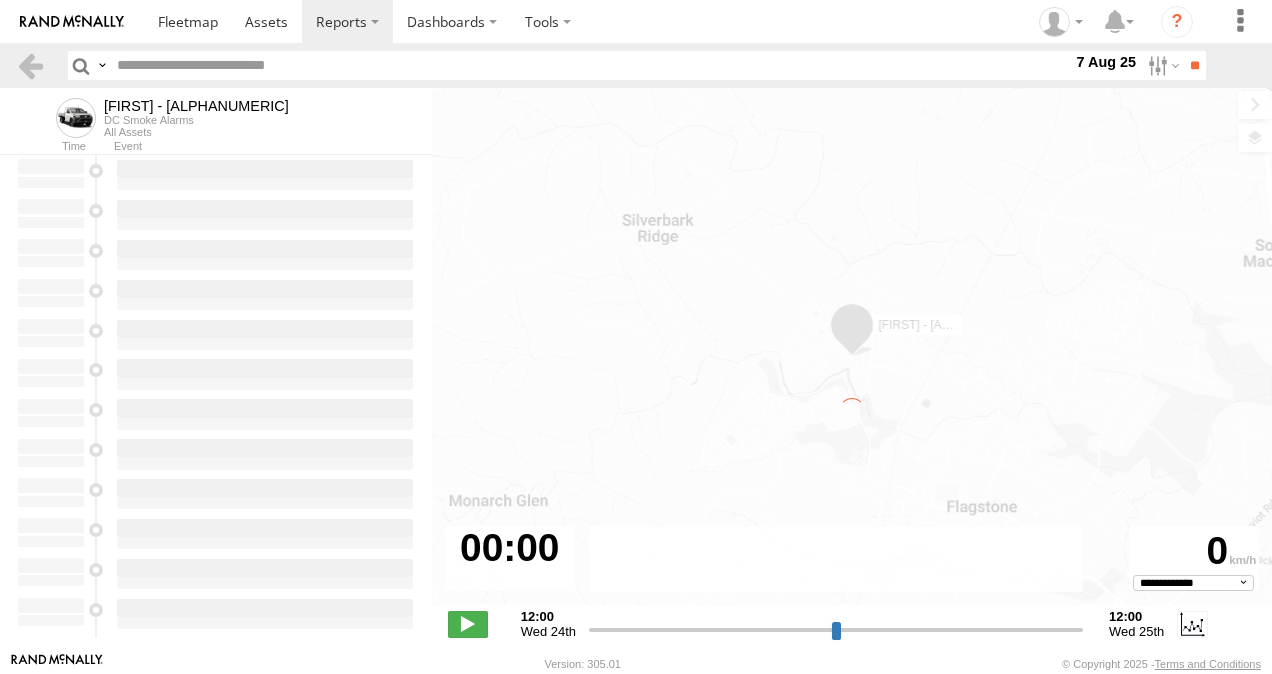 scroll, scrollTop: 0, scrollLeft: 0, axis: both 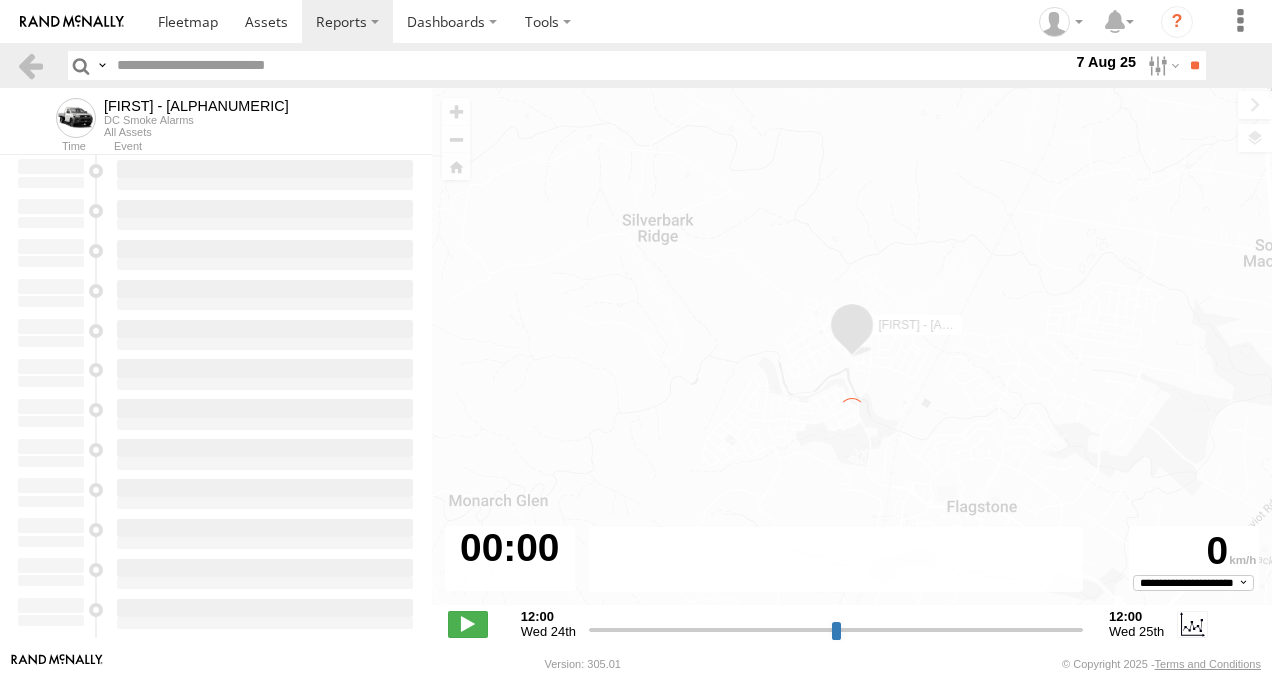 type on "**********" 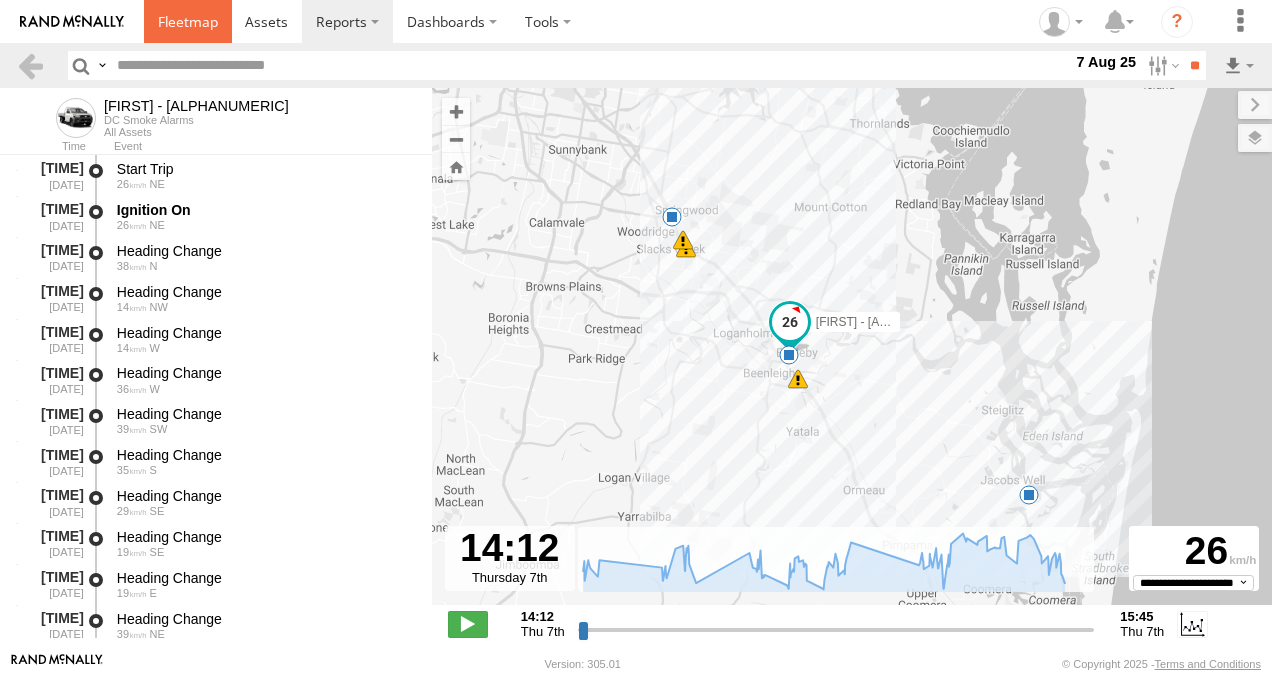 drag, startPoint x: 190, startPoint y: 23, endPoint x: 219, endPoint y: 54, distance: 42.44997 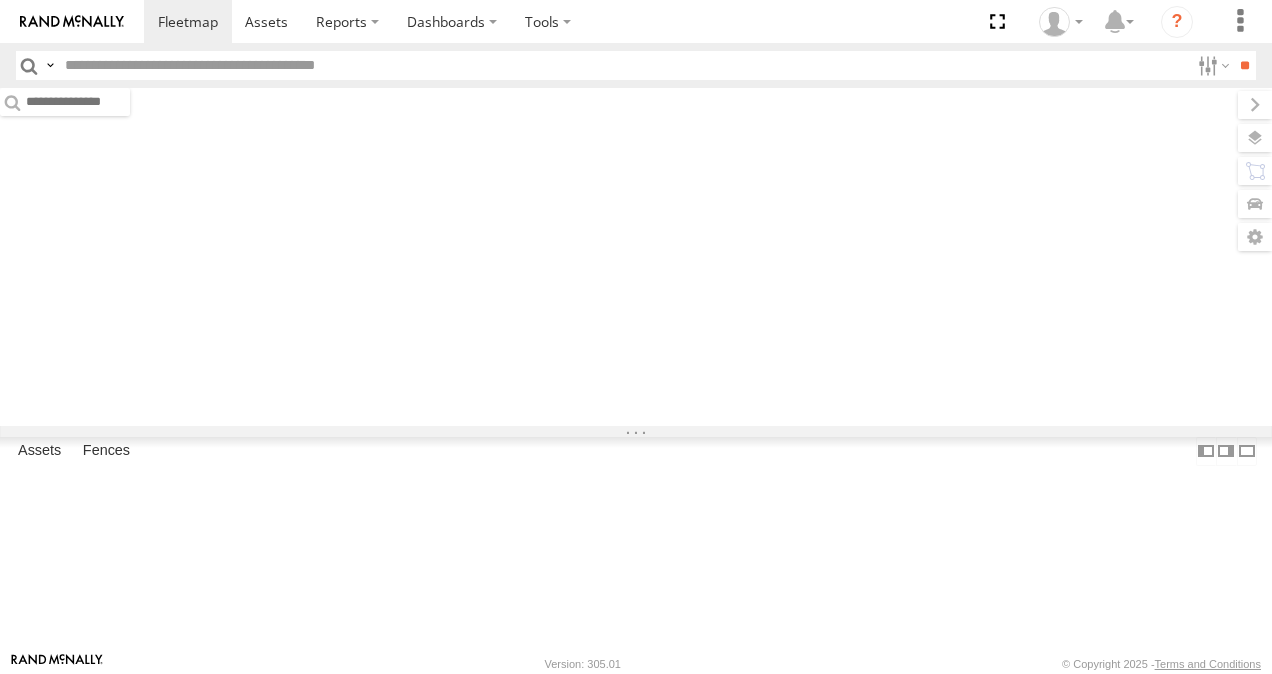 scroll, scrollTop: 0, scrollLeft: 0, axis: both 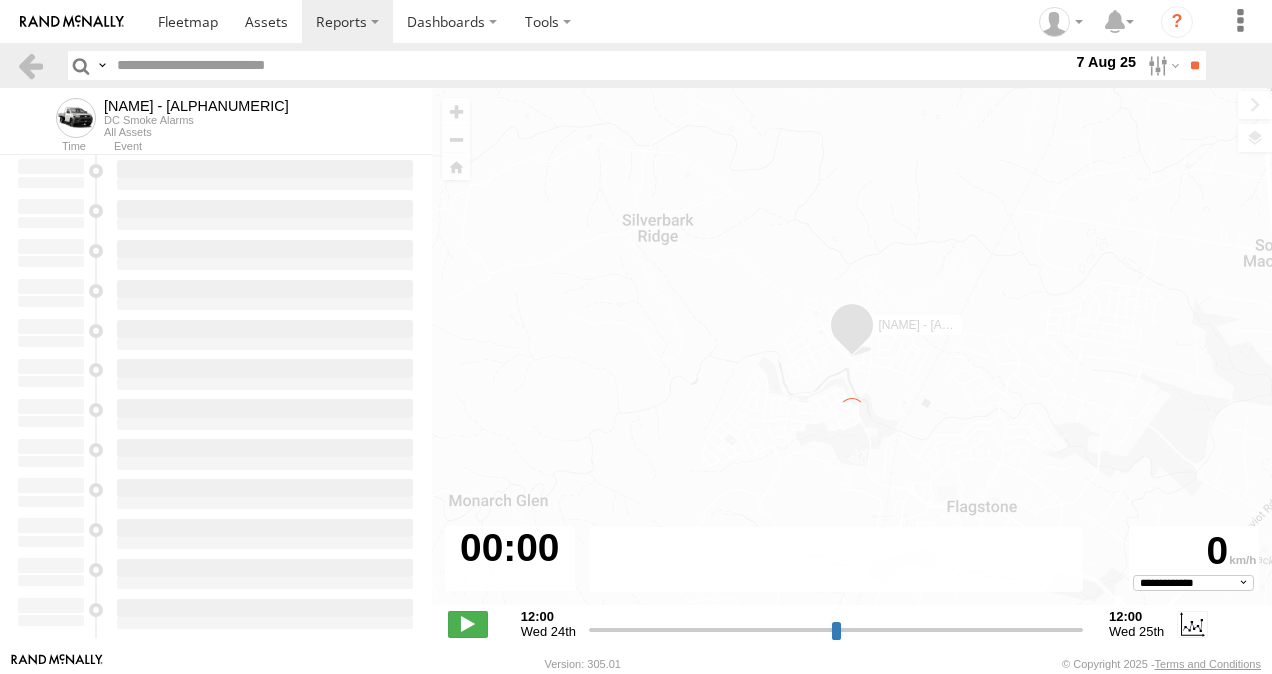 type on "**********" 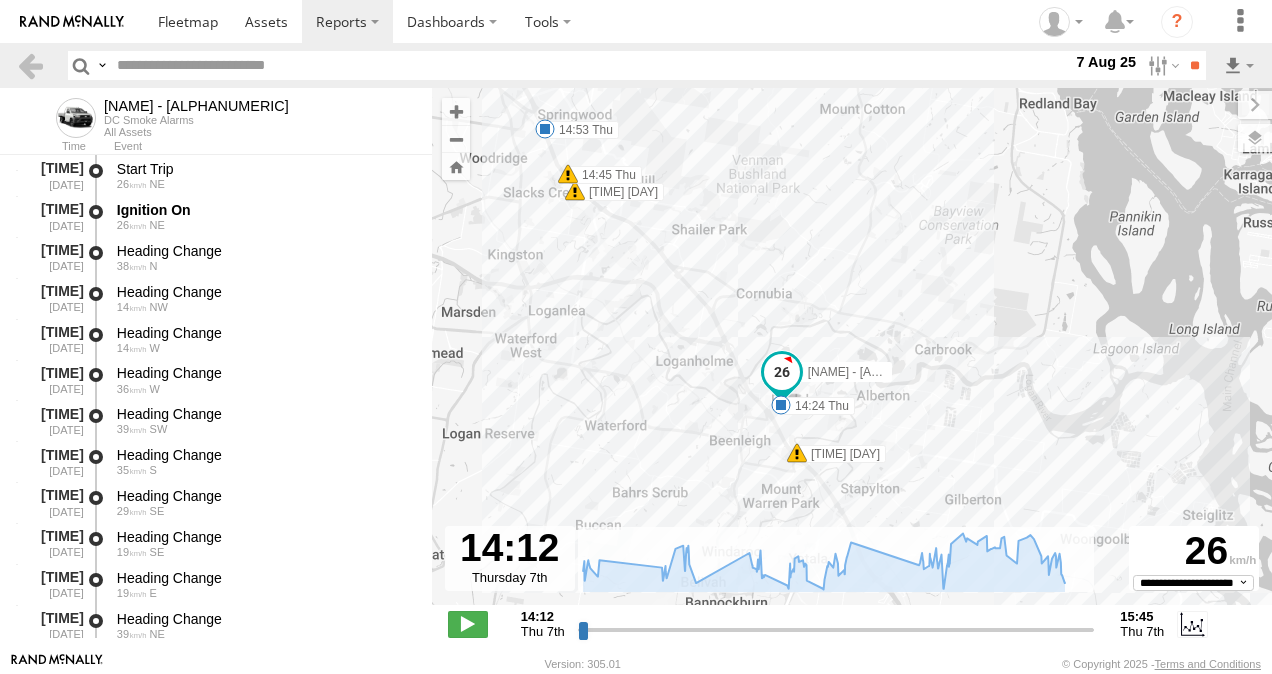 drag, startPoint x: 798, startPoint y: 373, endPoint x: 906, endPoint y: 456, distance: 136.2094 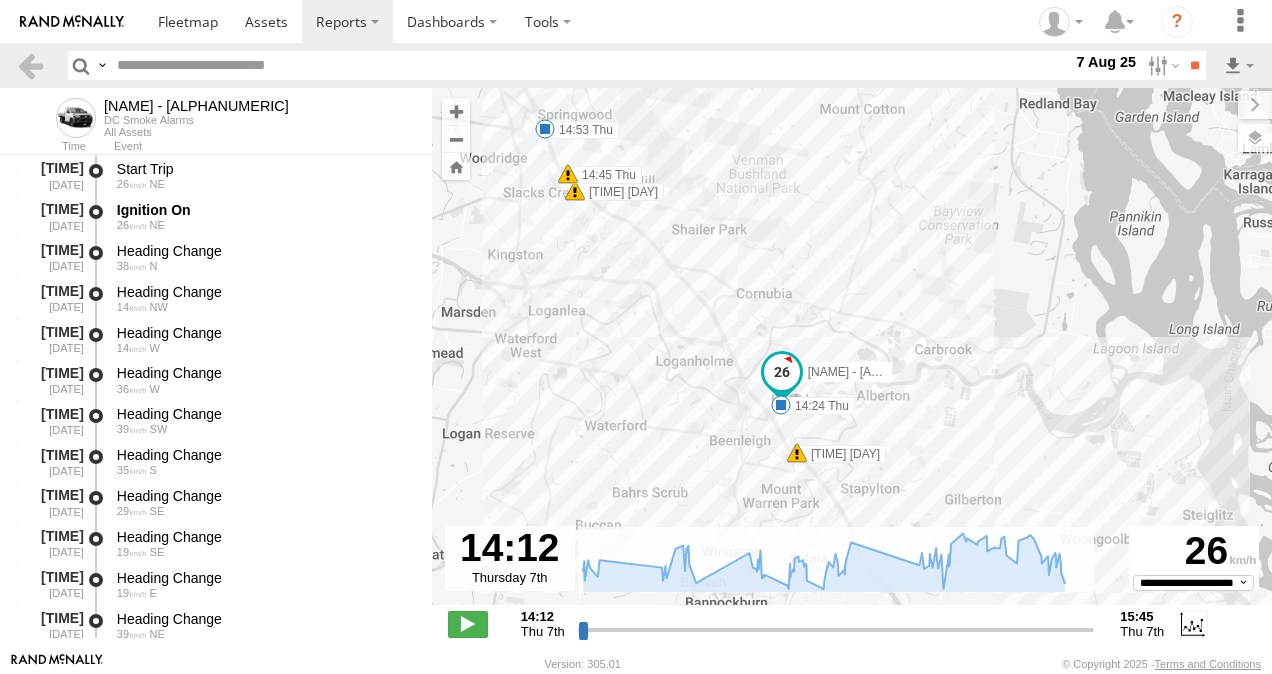 click at bounding box center (545, 129) 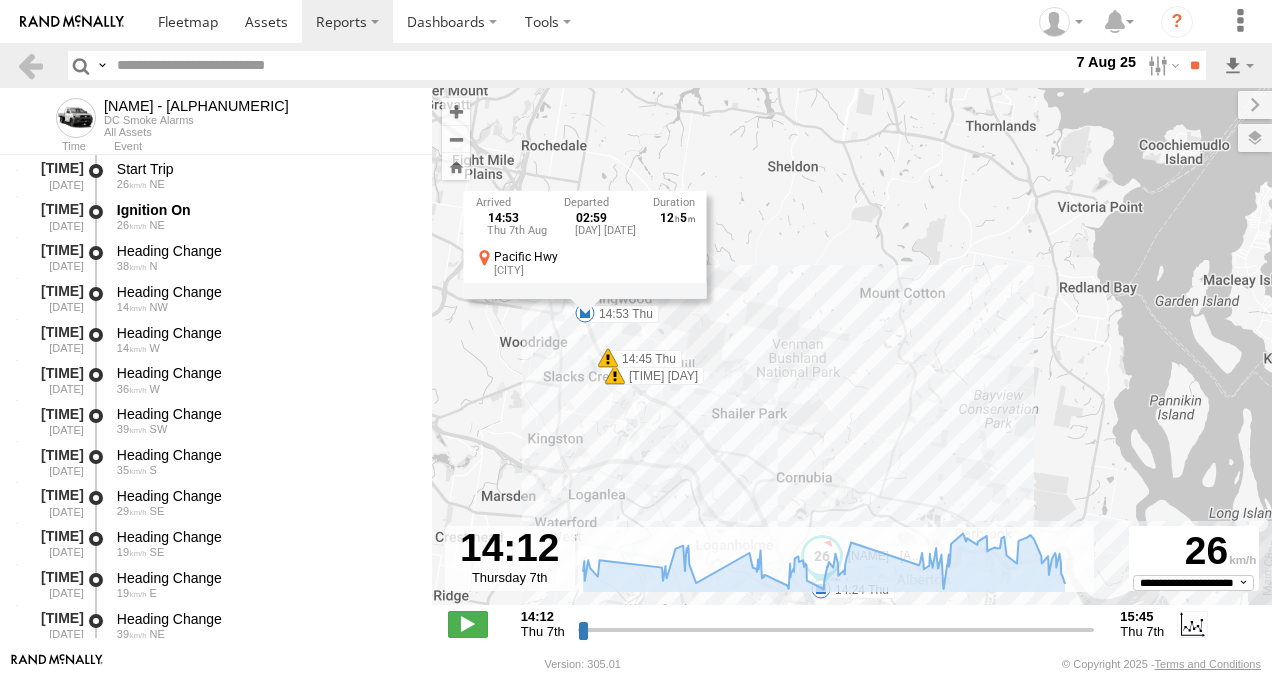 drag, startPoint x: 530, startPoint y: 256, endPoint x: 574, endPoint y: 463, distance: 211.62466 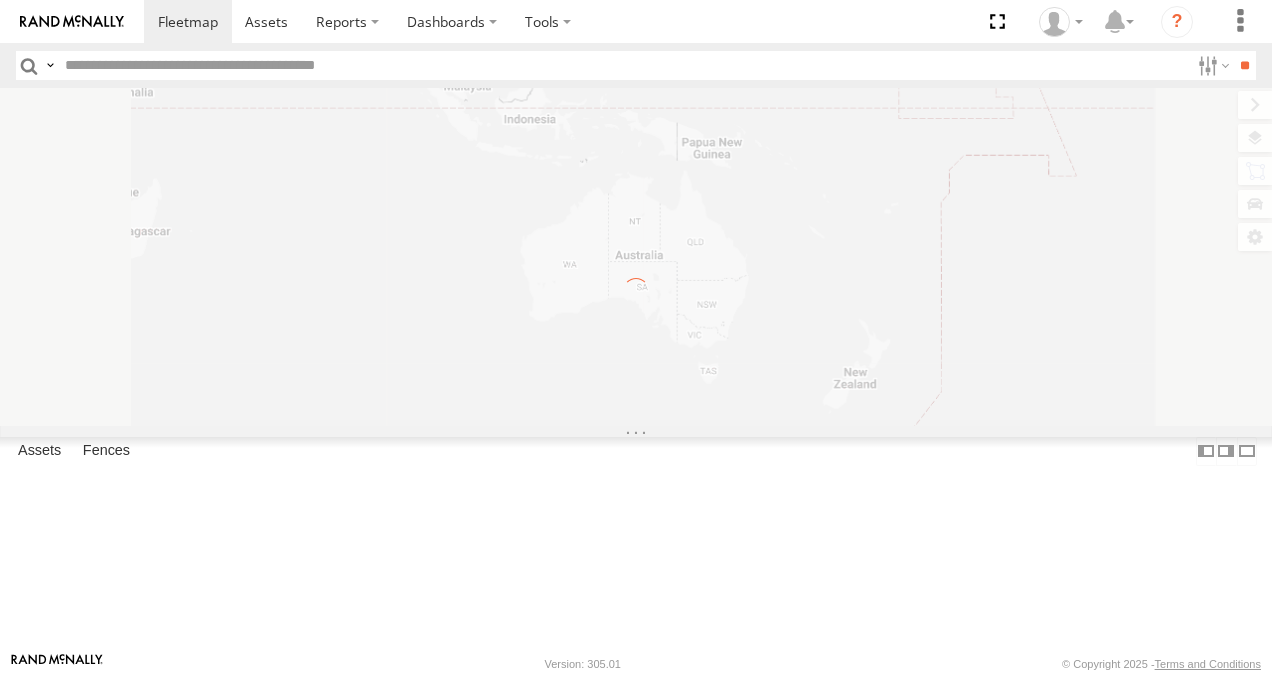 scroll, scrollTop: 0, scrollLeft: 0, axis: both 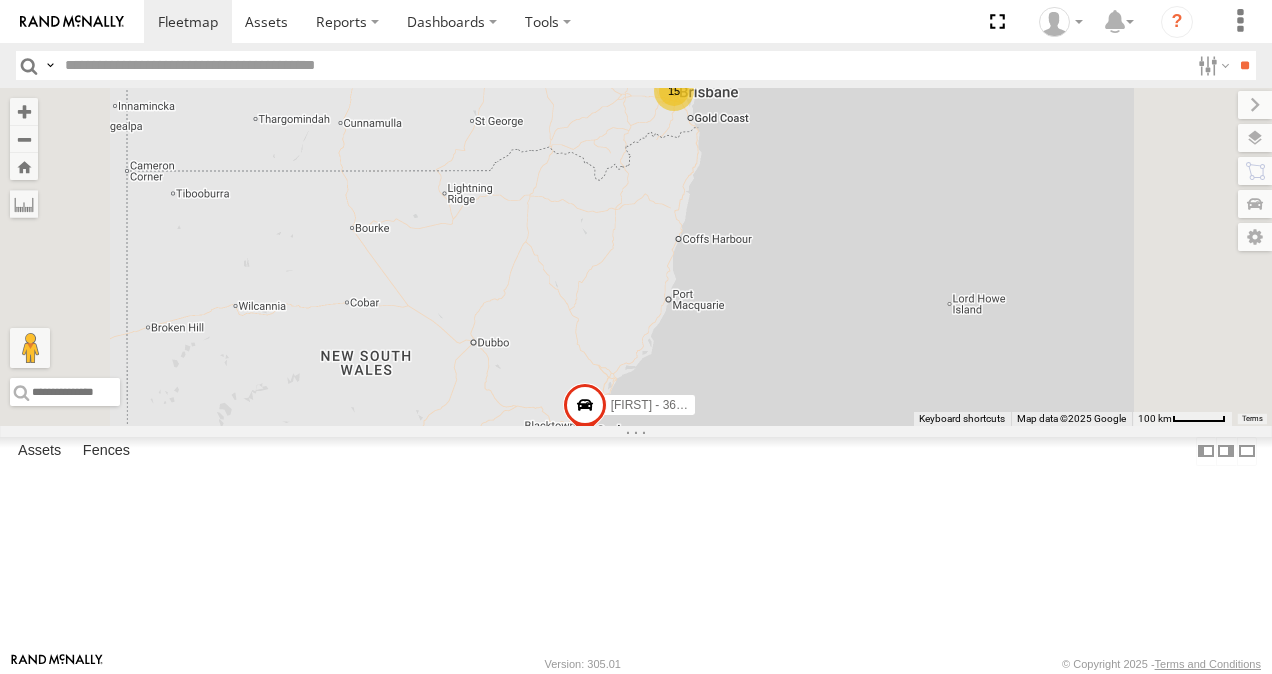 click at bounding box center (0, 0) 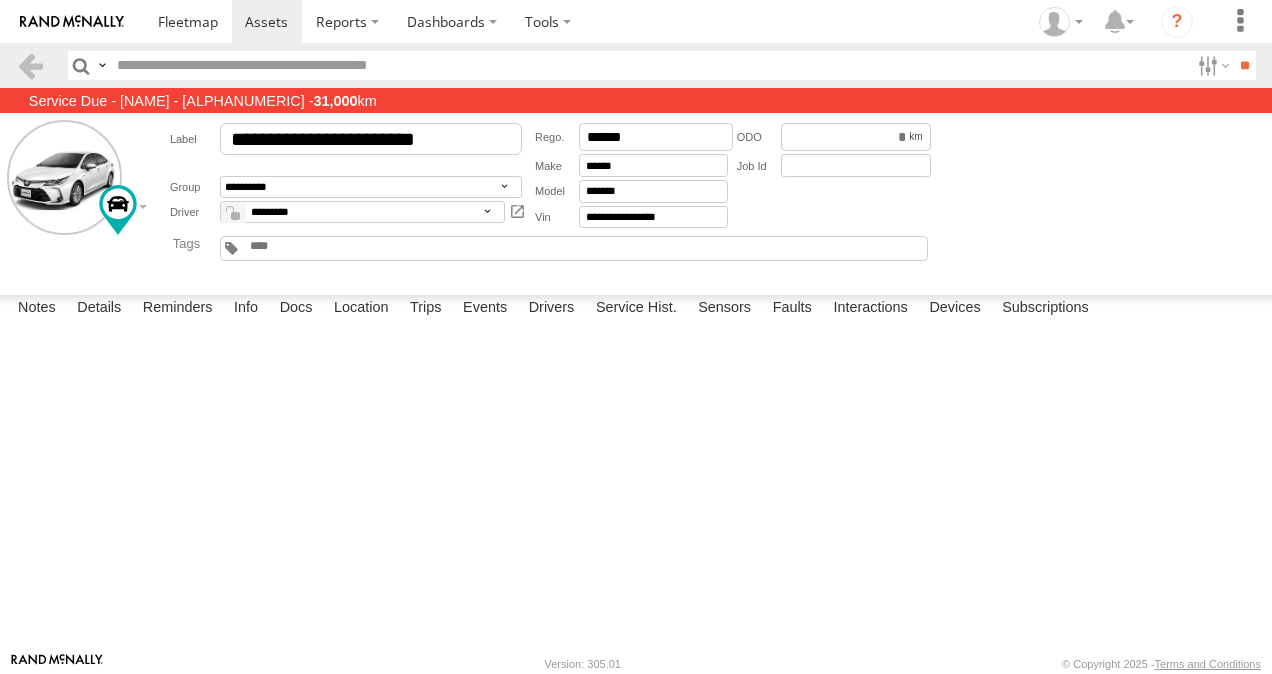 scroll, scrollTop: 0, scrollLeft: 0, axis: both 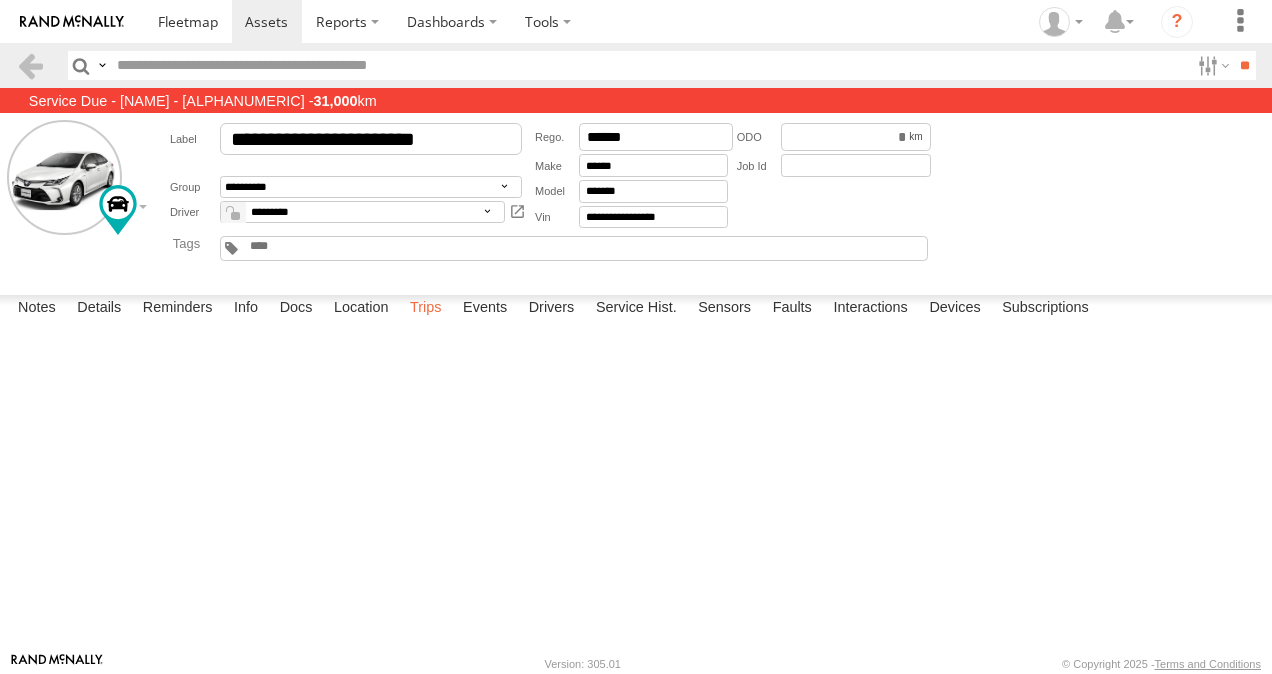 click on "Trips" at bounding box center [426, 309] 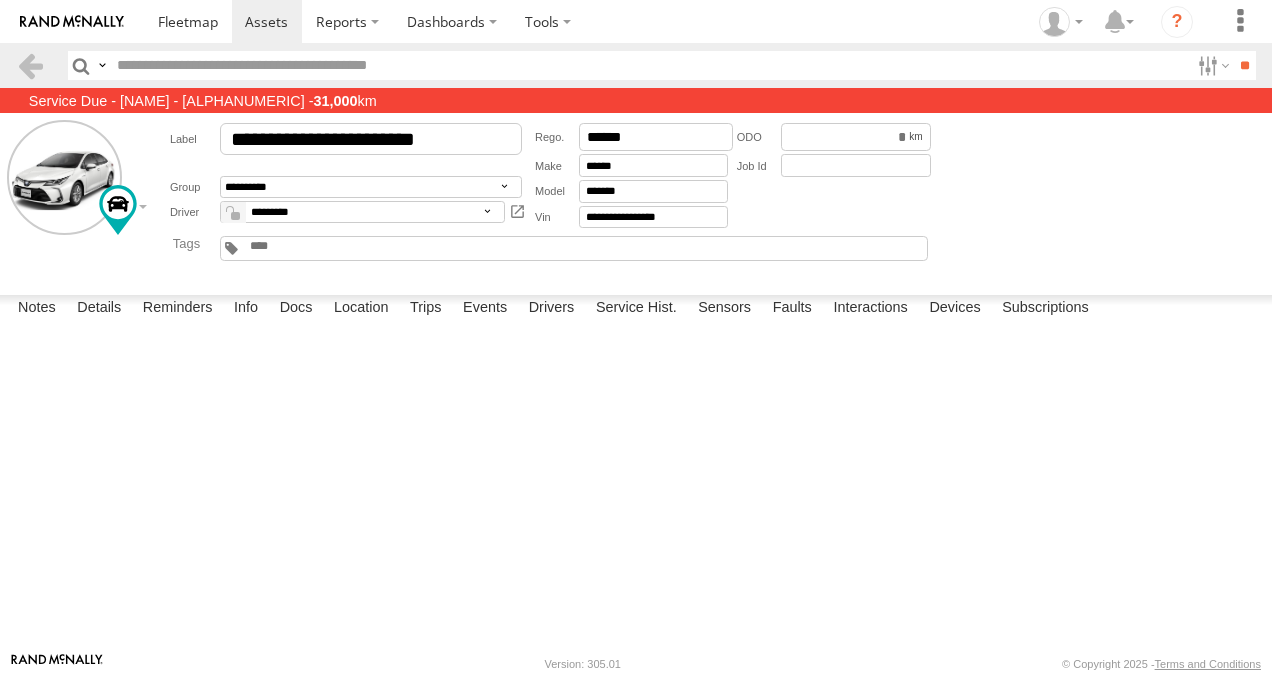 scroll, scrollTop: 516, scrollLeft: 0, axis: vertical 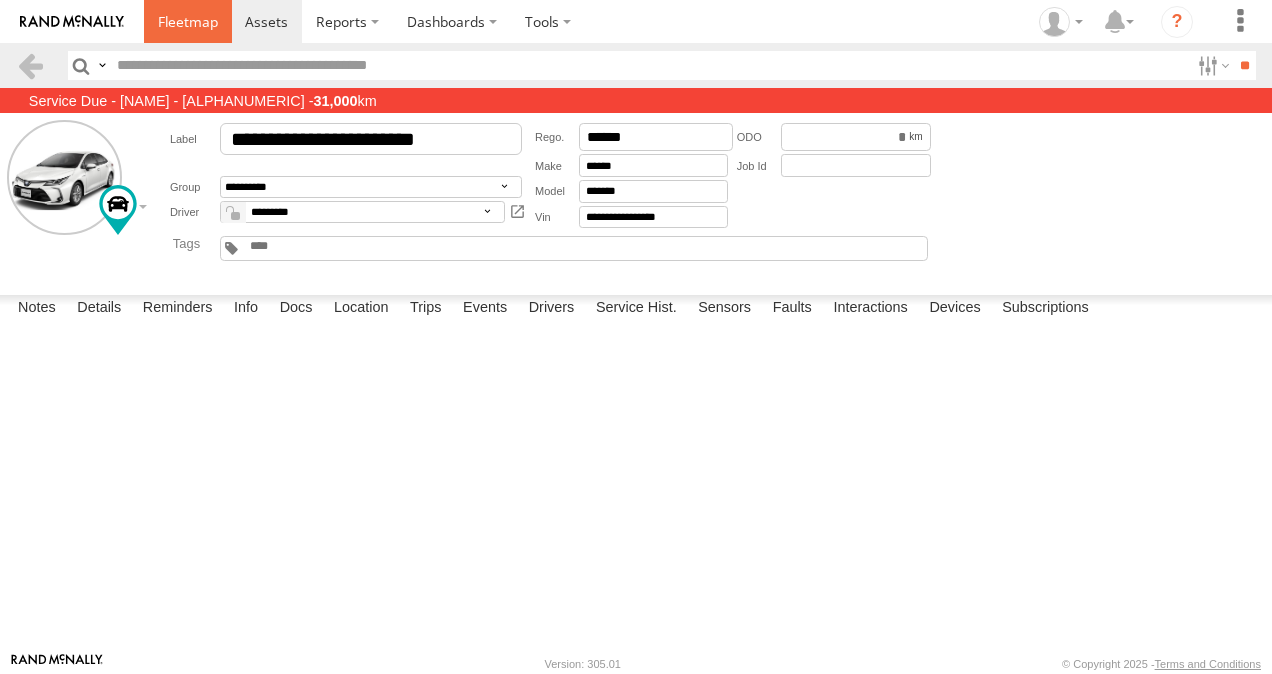 click at bounding box center [188, 21] 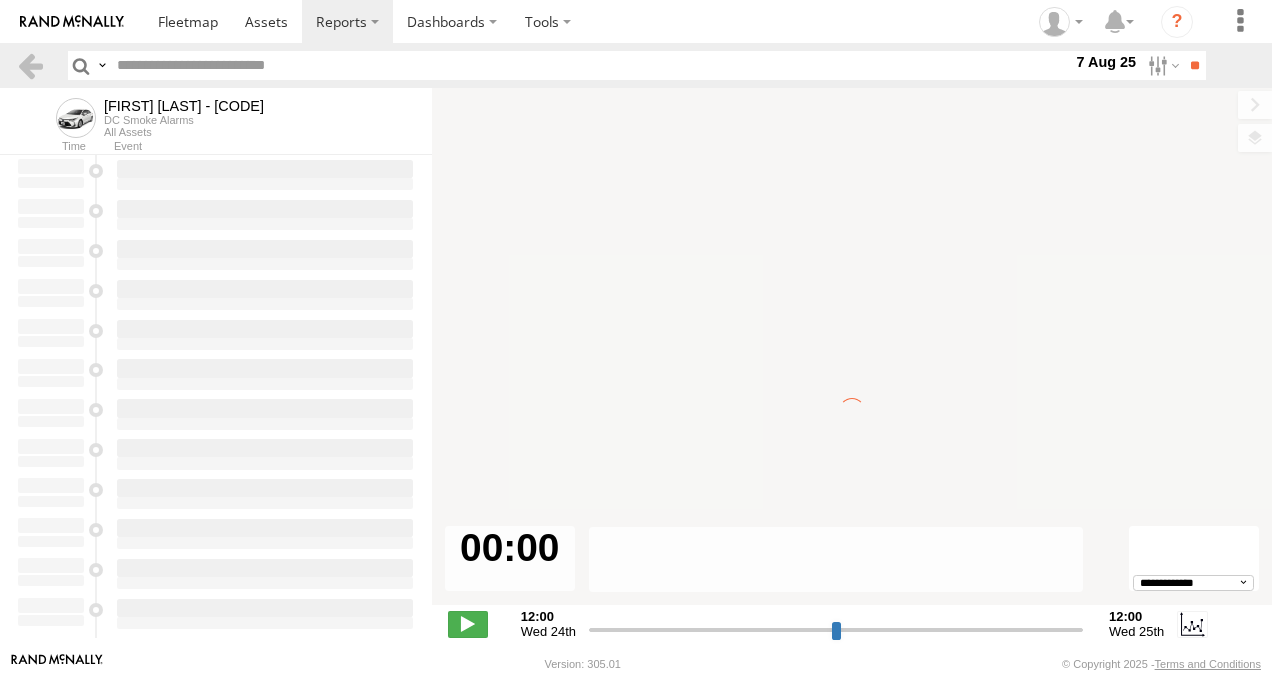 scroll, scrollTop: 0, scrollLeft: 0, axis: both 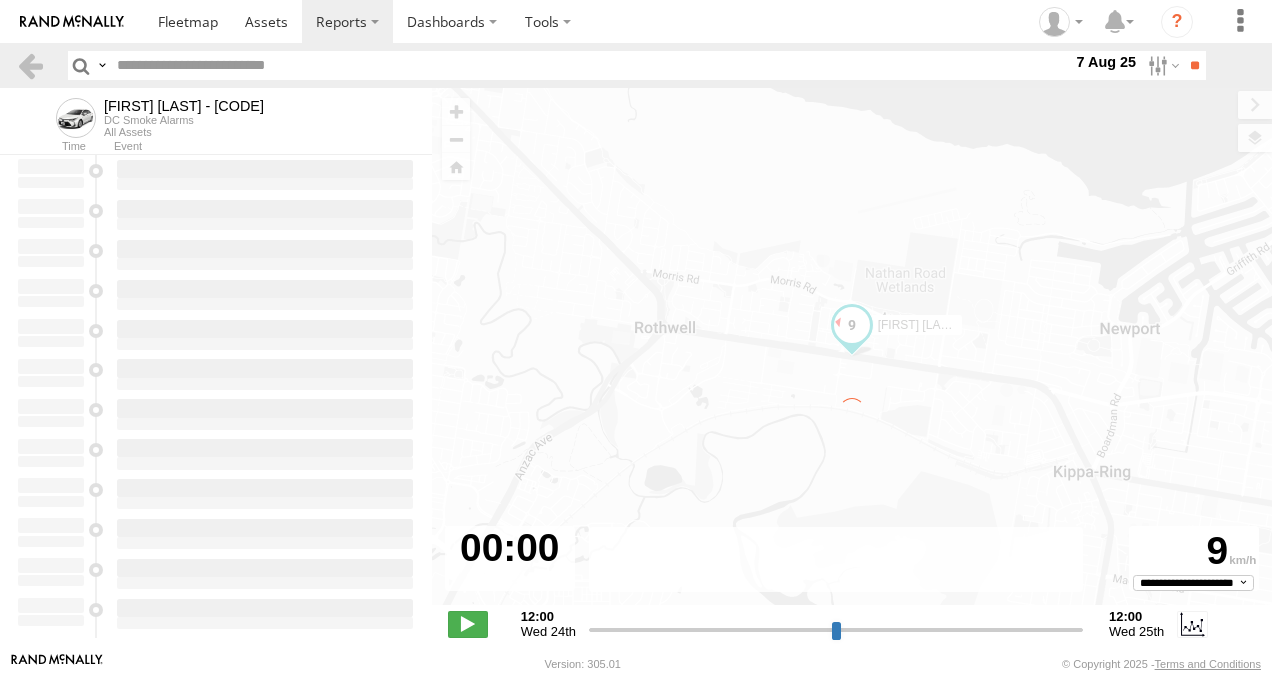 type on "**********" 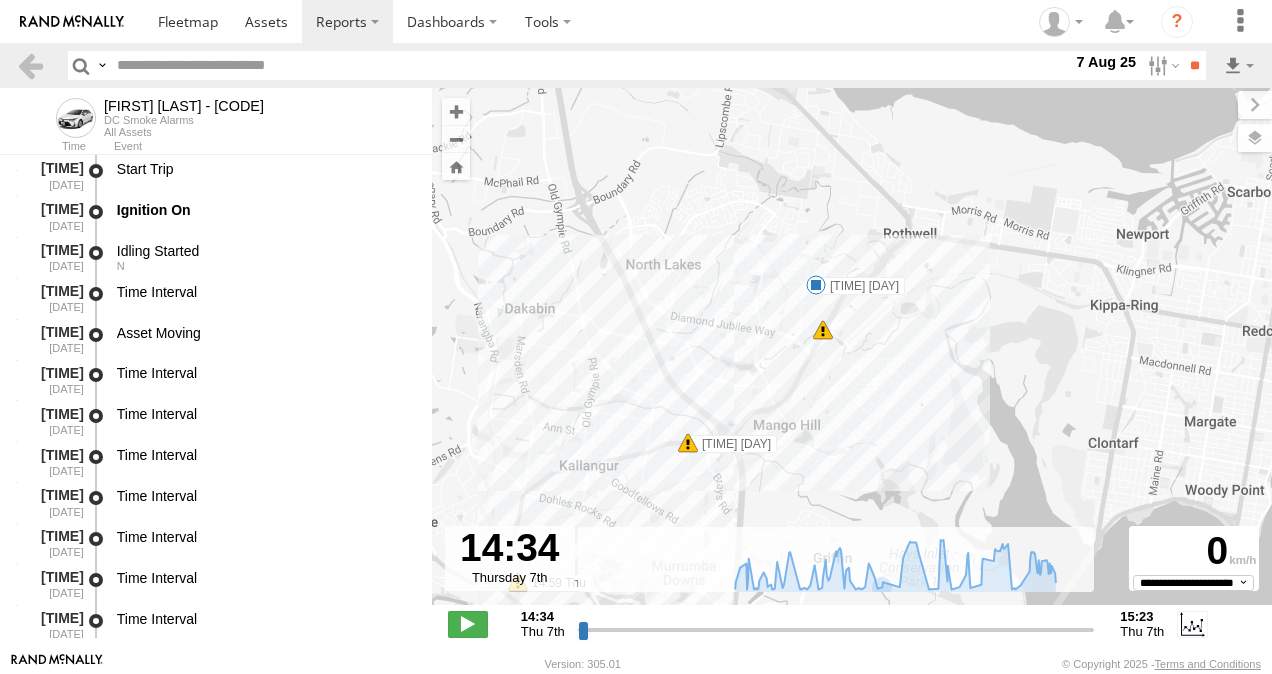 drag, startPoint x: 956, startPoint y: 343, endPoint x: 888, endPoint y: 512, distance: 182.16751 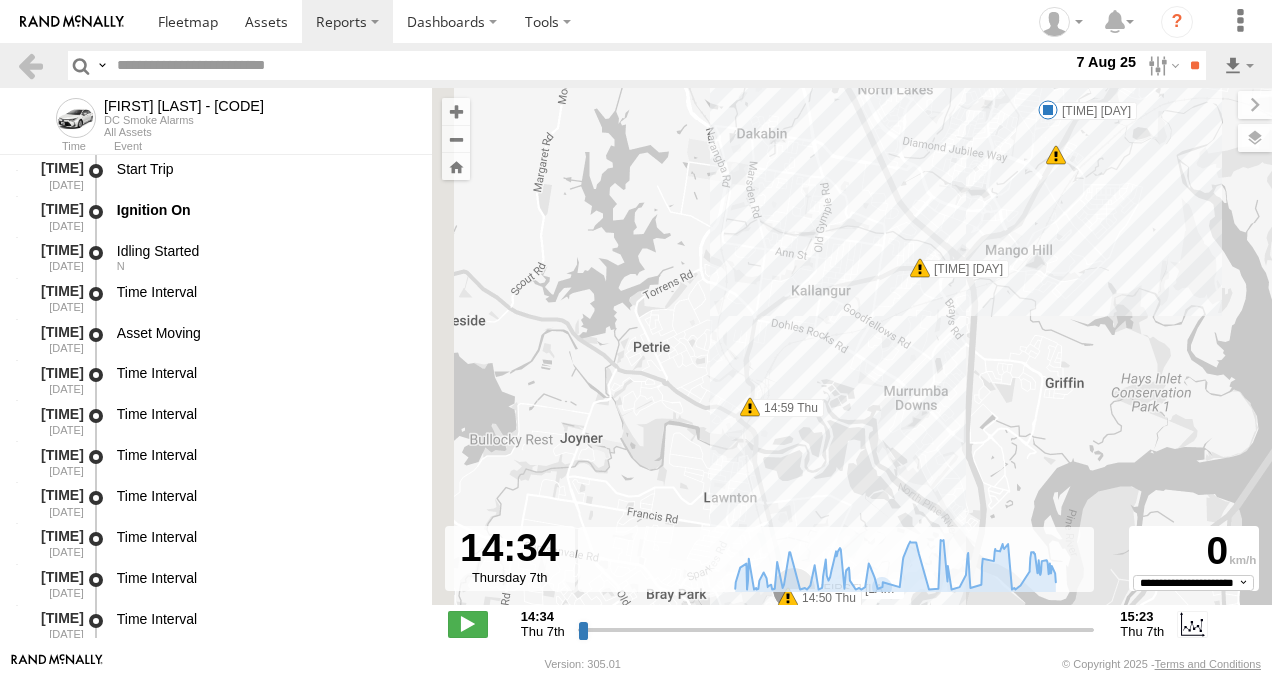 drag, startPoint x: 826, startPoint y: 479, endPoint x: 1082, endPoint y: 269, distance: 331.11328 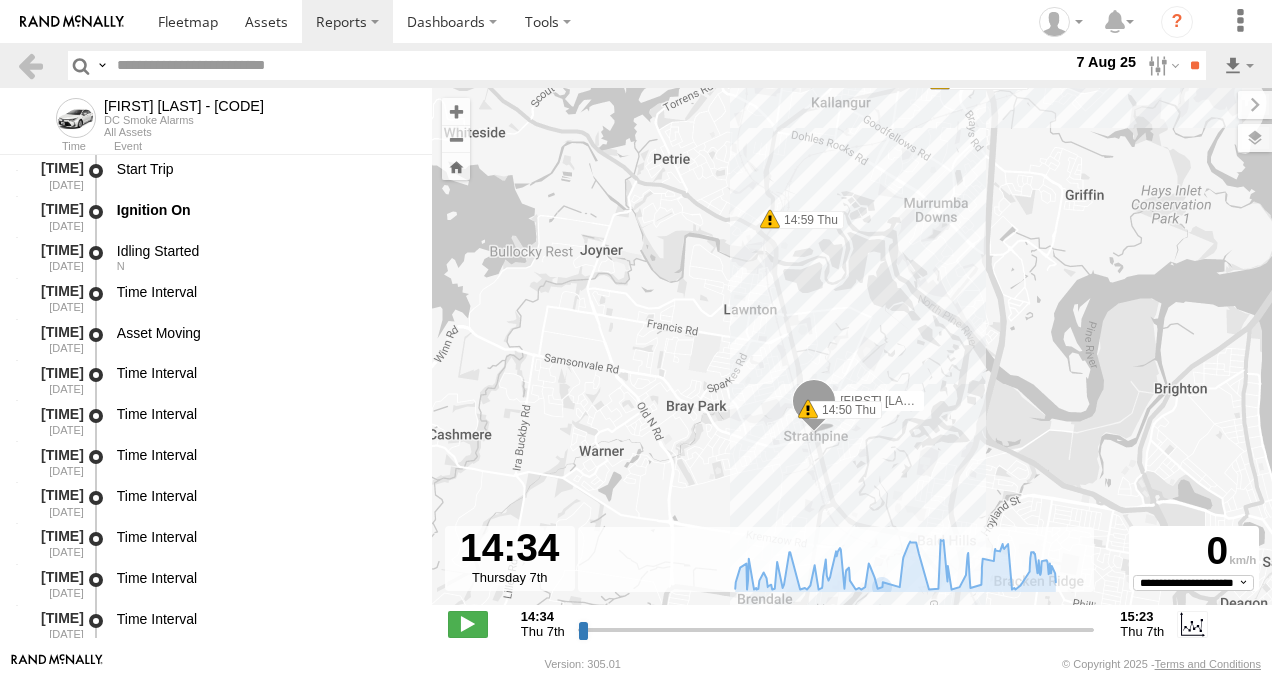 drag, startPoint x: 1084, startPoint y: 375, endPoint x: 1080, endPoint y: 235, distance: 140.05713 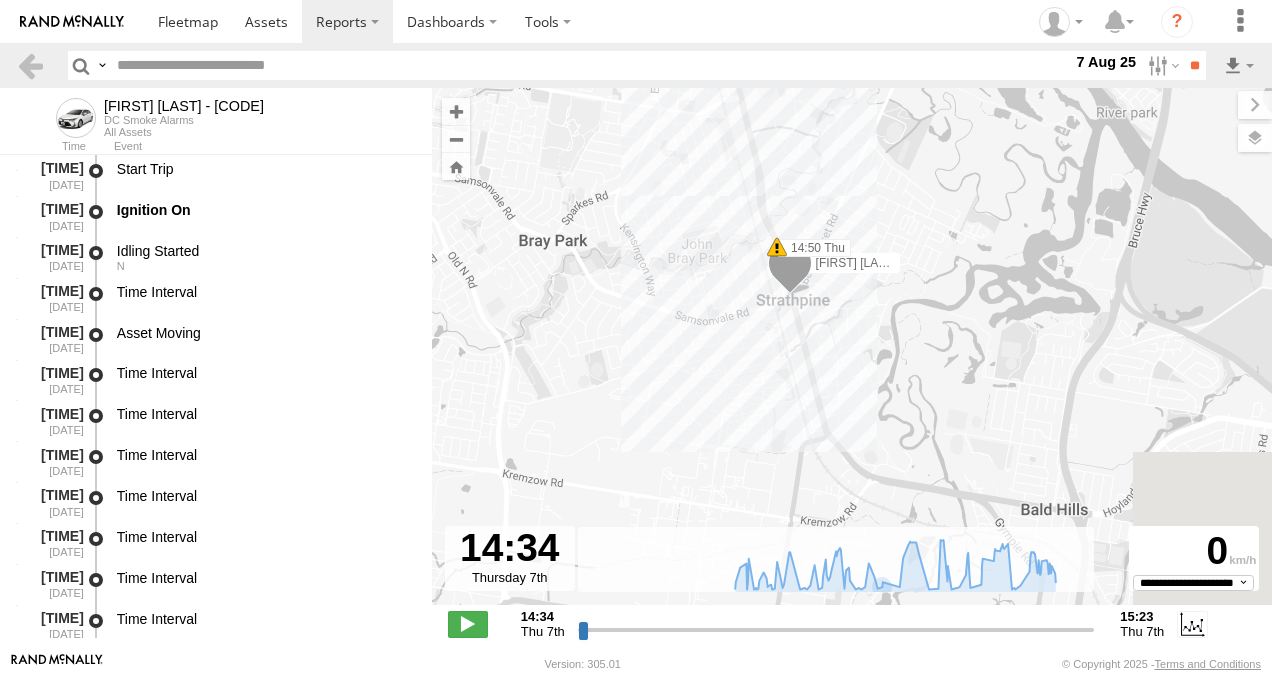 drag, startPoint x: 810, startPoint y: 462, endPoint x: 914, endPoint y: 202, distance: 280.02856 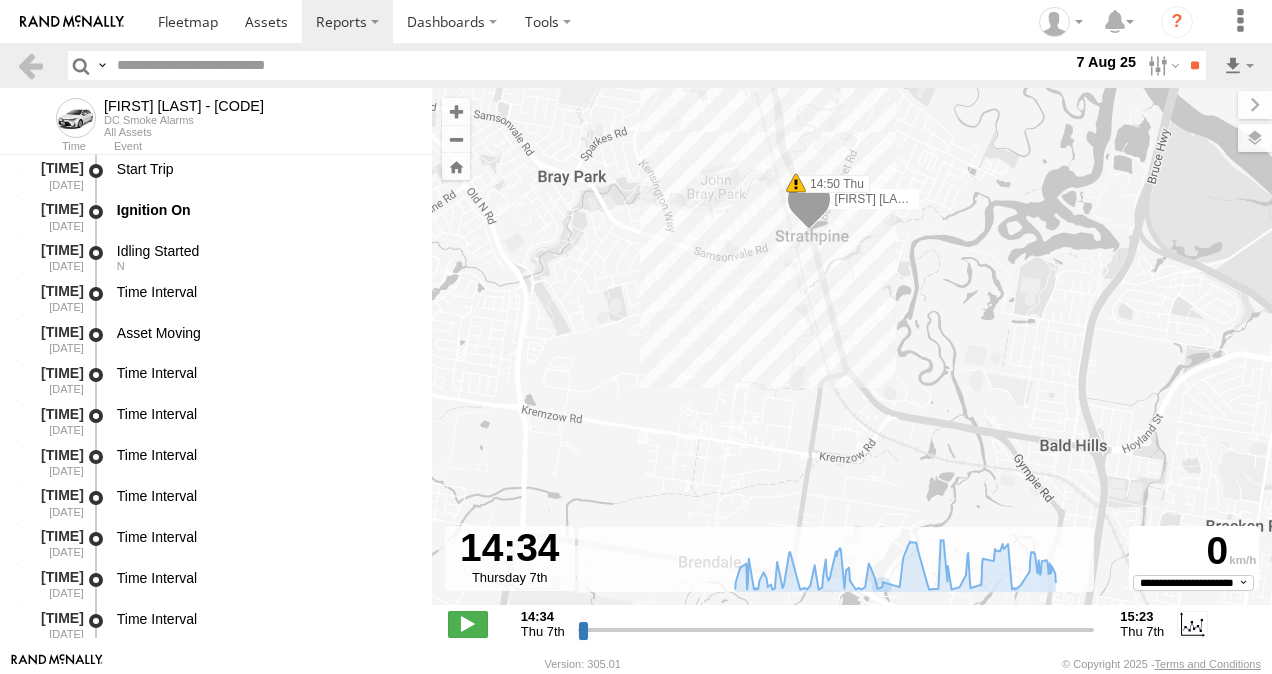 click at bounding box center (796, 183) 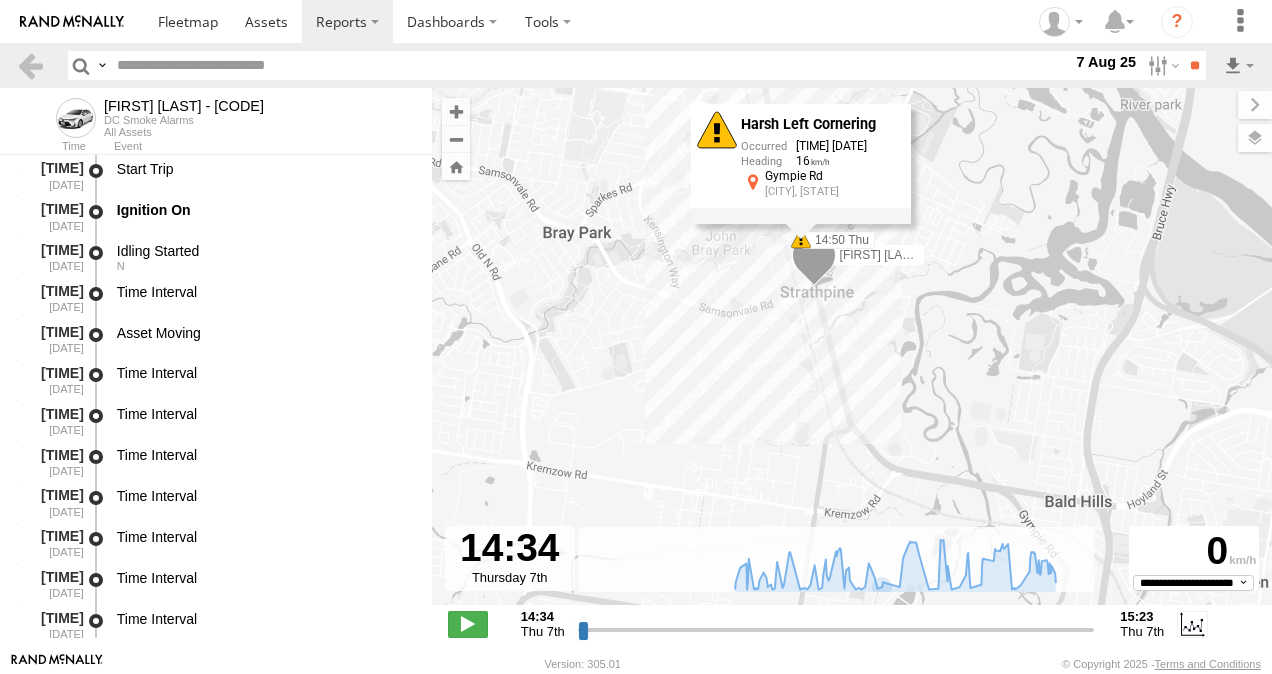 drag, startPoint x: 1039, startPoint y: 356, endPoint x: 1044, endPoint y: 414, distance: 58.21512 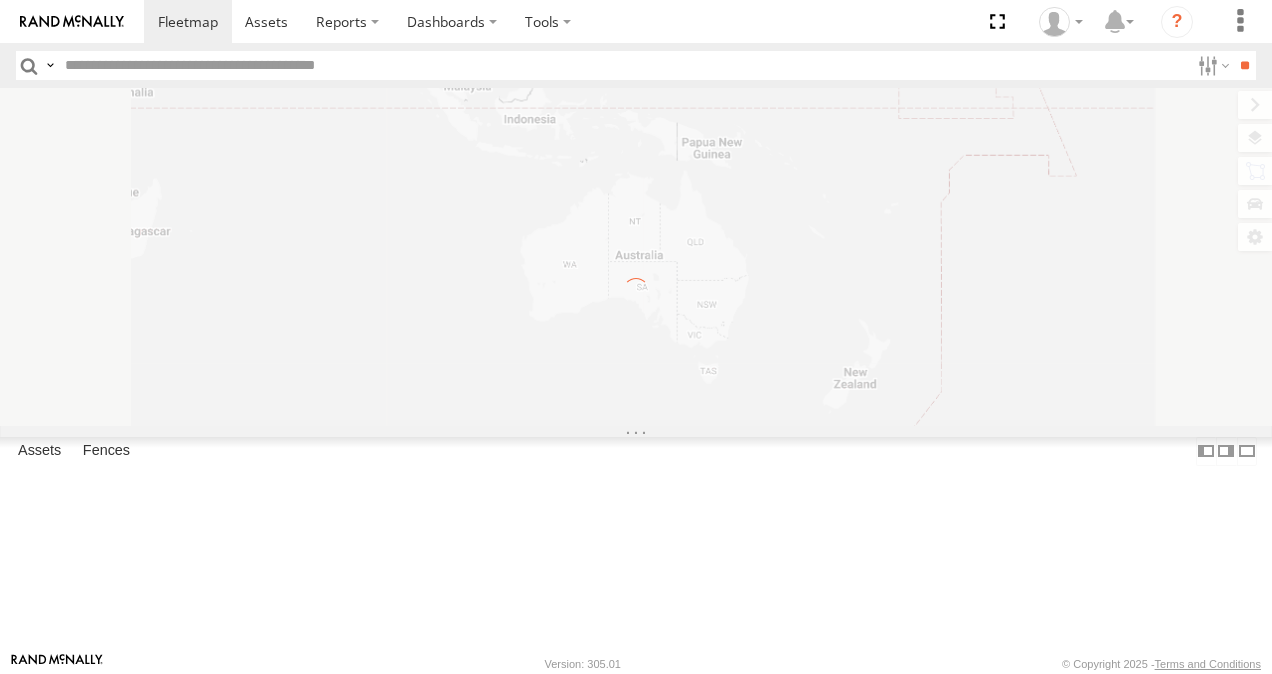 scroll, scrollTop: 0, scrollLeft: 0, axis: both 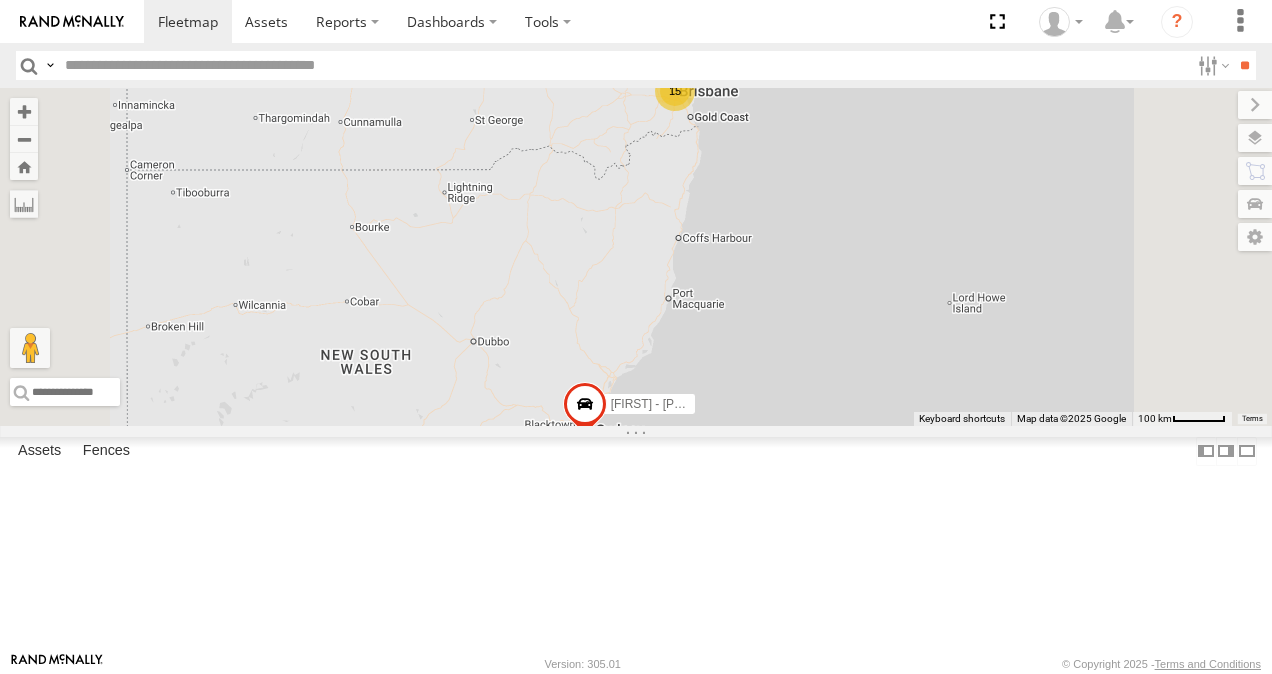 drag, startPoint x: 292, startPoint y: 552, endPoint x: 304, endPoint y: 552, distance: 12 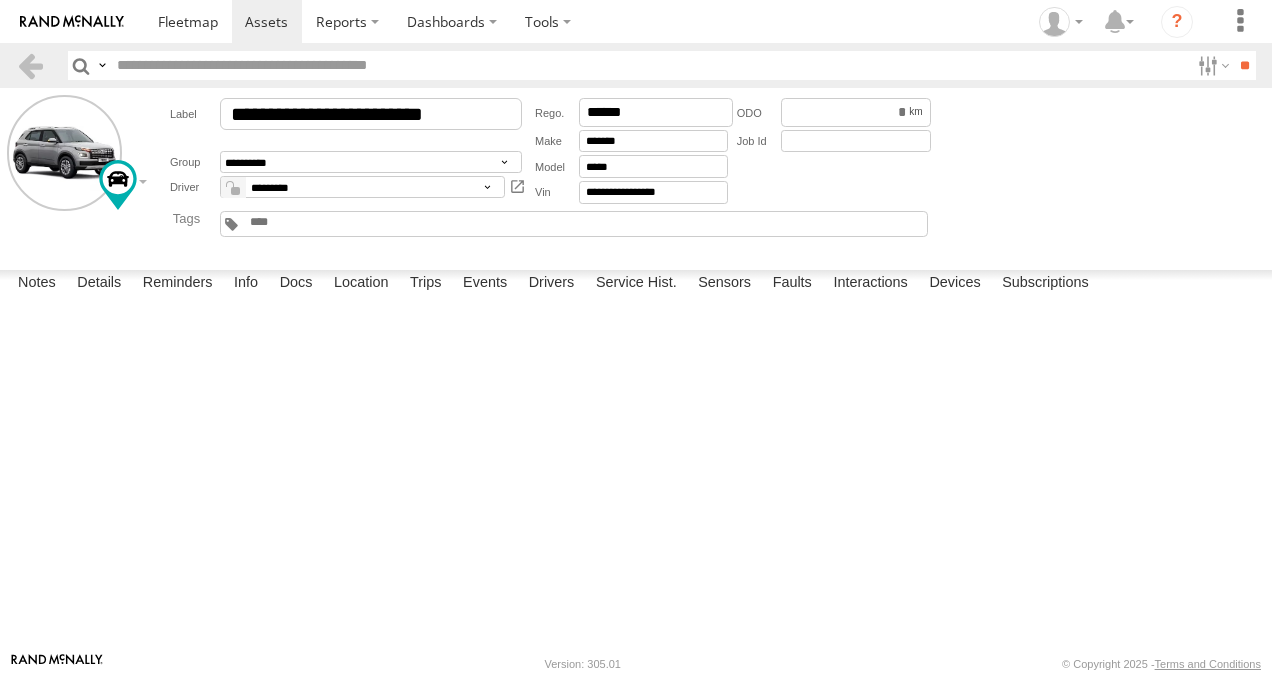 scroll, scrollTop: 0, scrollLeft: 0, axis: both 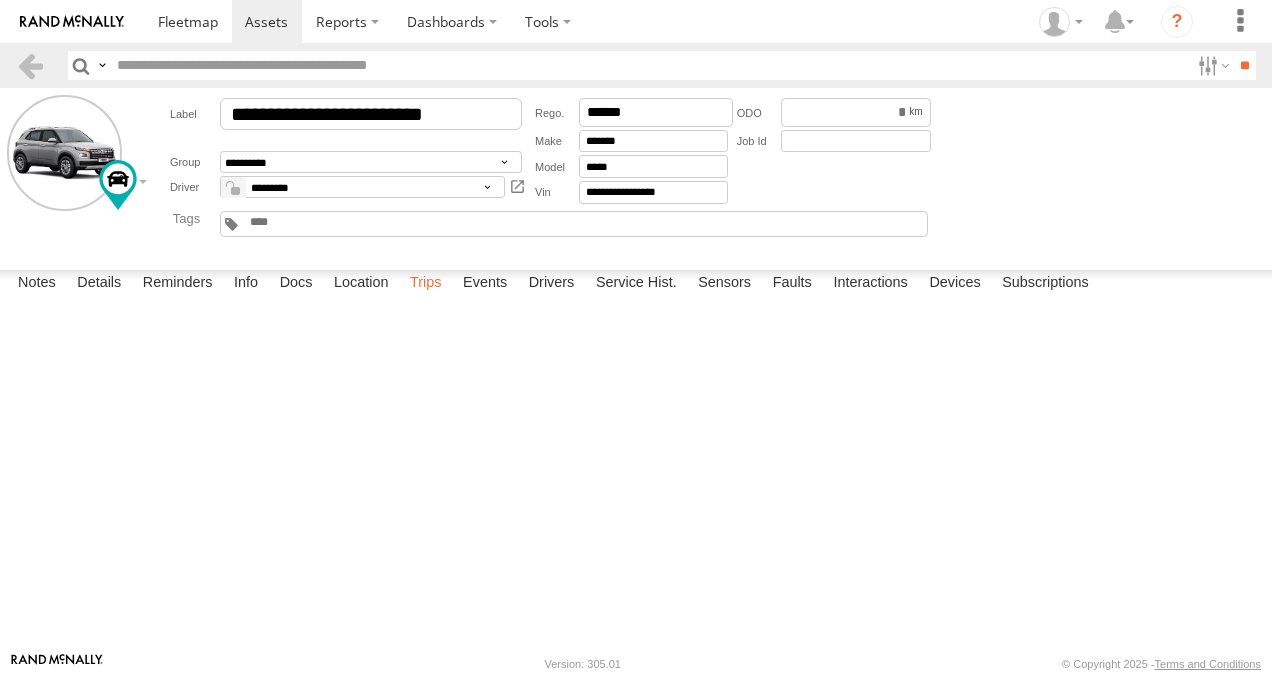 click on "Trips" at bounding box center [426, 284] 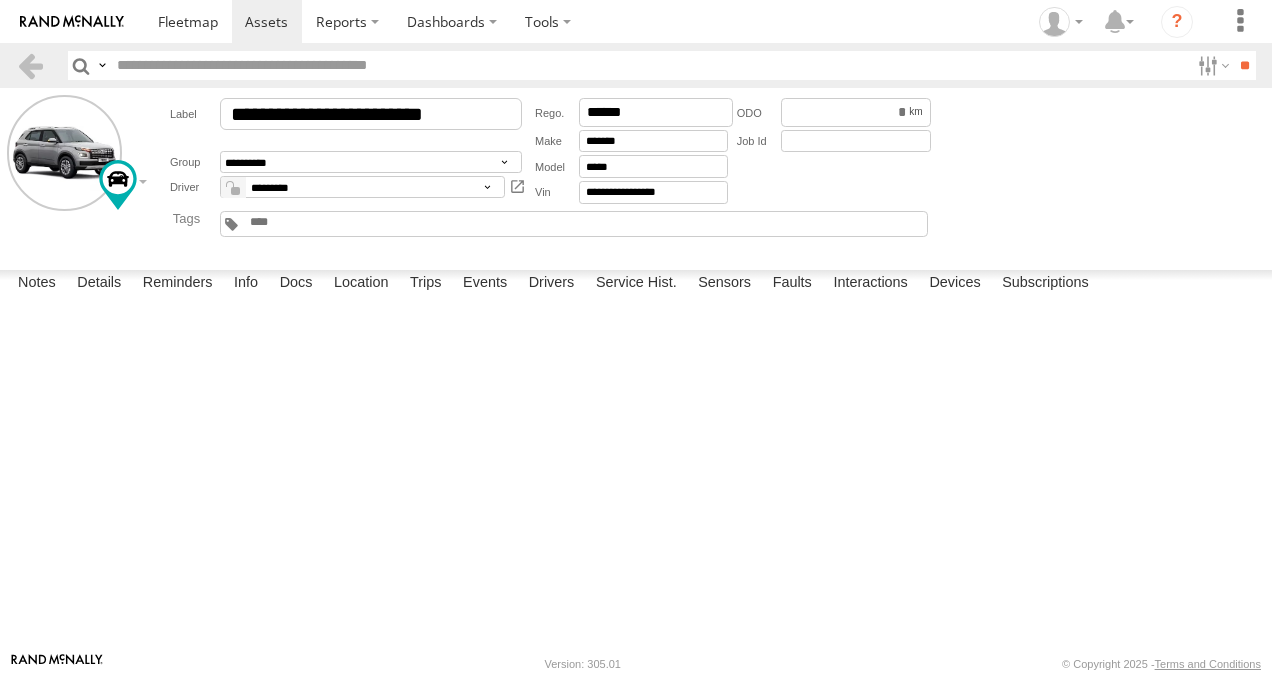 scroll, scrollTop: 3900, scrollLeft: 0, axis: vertical 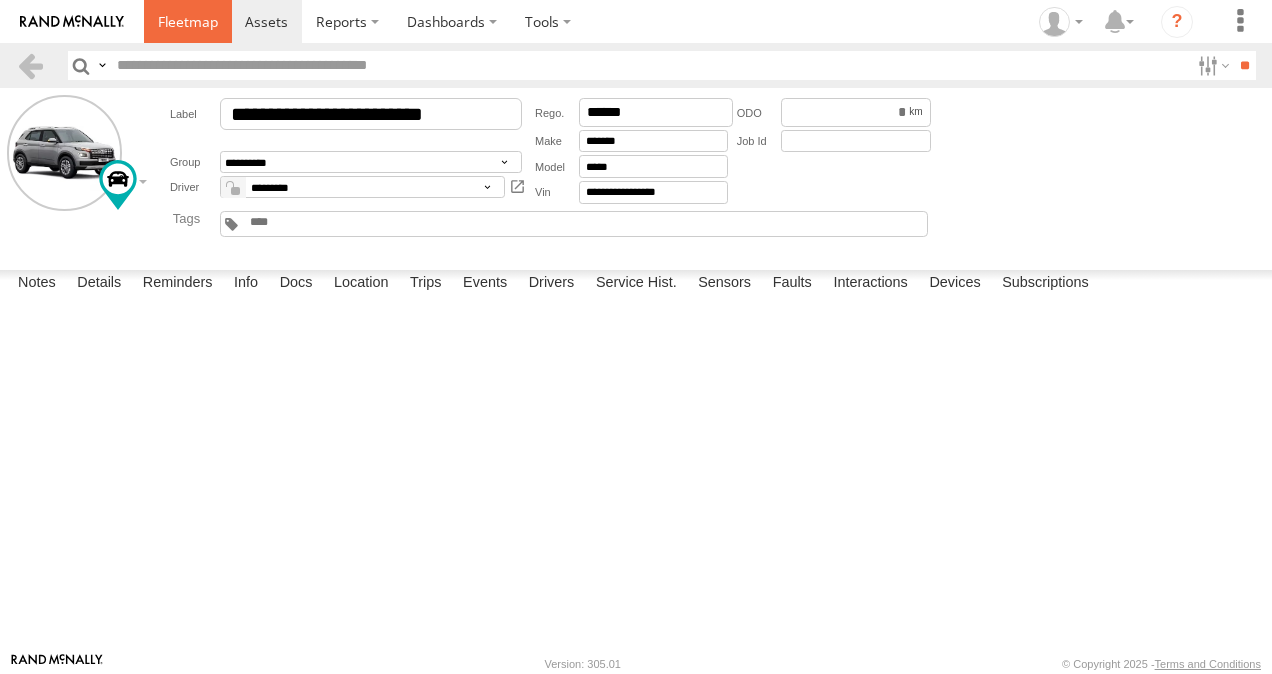 click at bounding box center (188, 21) 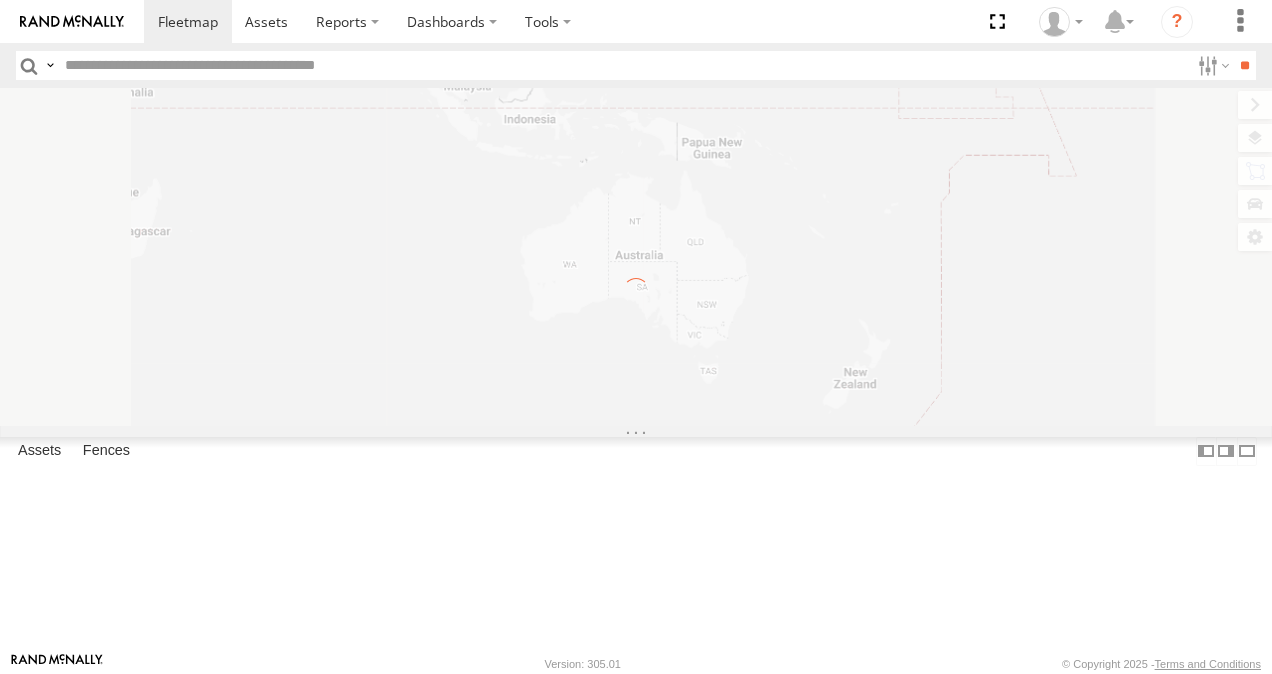 scroll, scrollTop: 0, scrollLeft: 0, axis: both 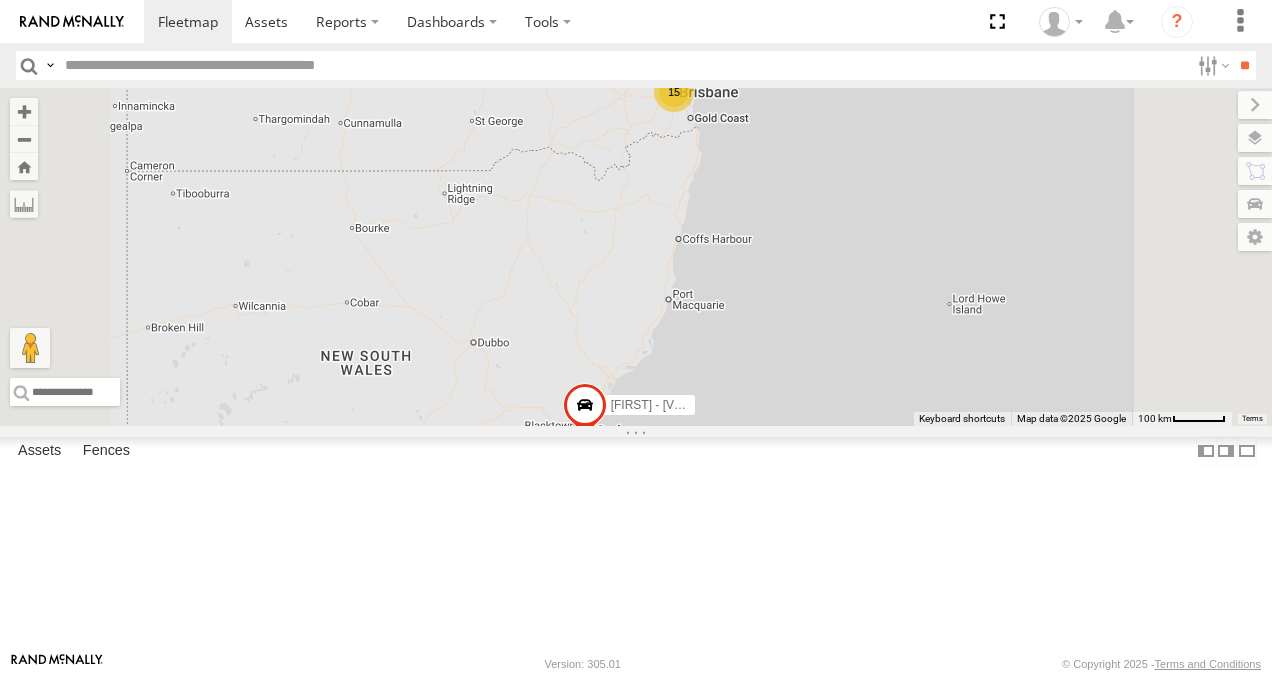 click at bounding box center [0, 0] 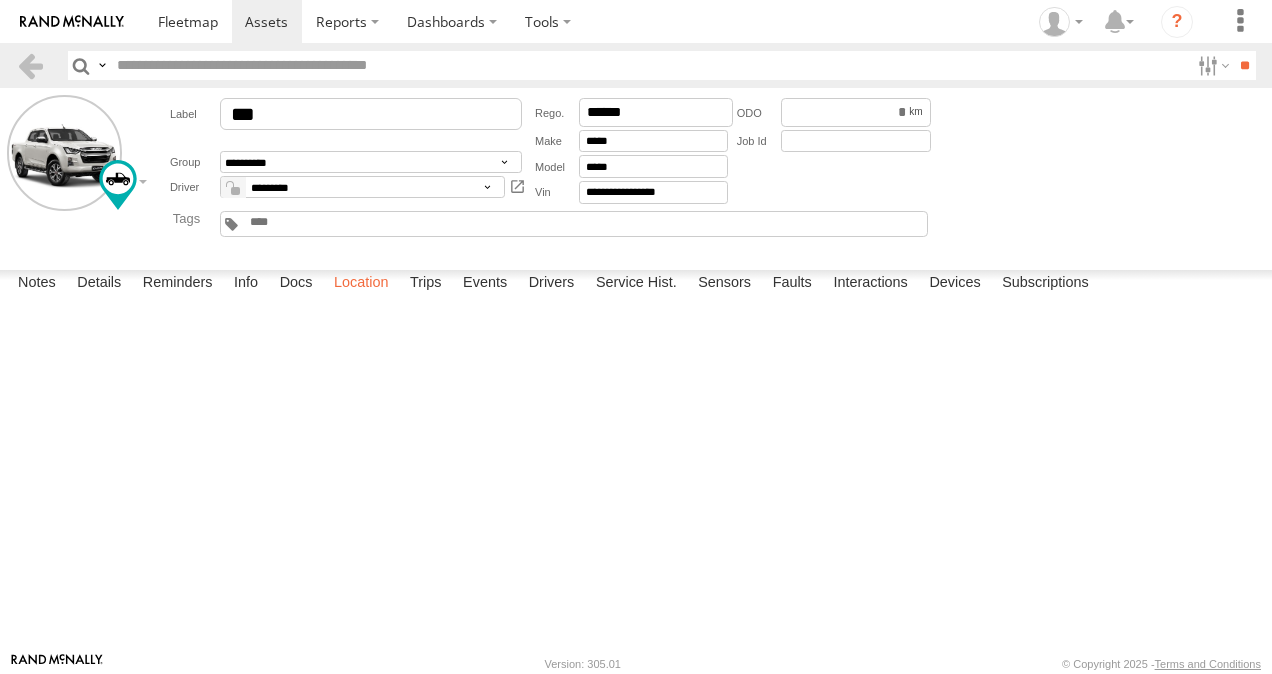 scroll, scrollTop: 0, scrollLeft: 0, axis: both 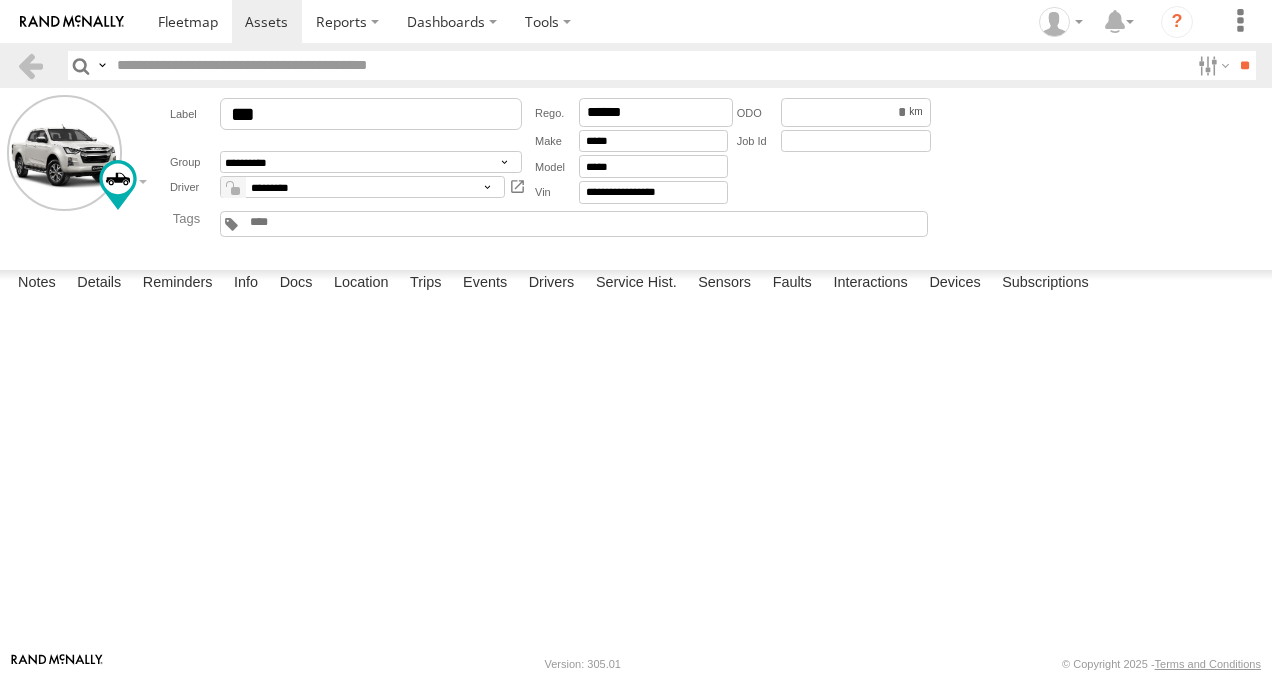 drag, startPoint x: 424, startPoint y: 626, endPoint x: 546, endPoint y: 291, distance: 356.5235 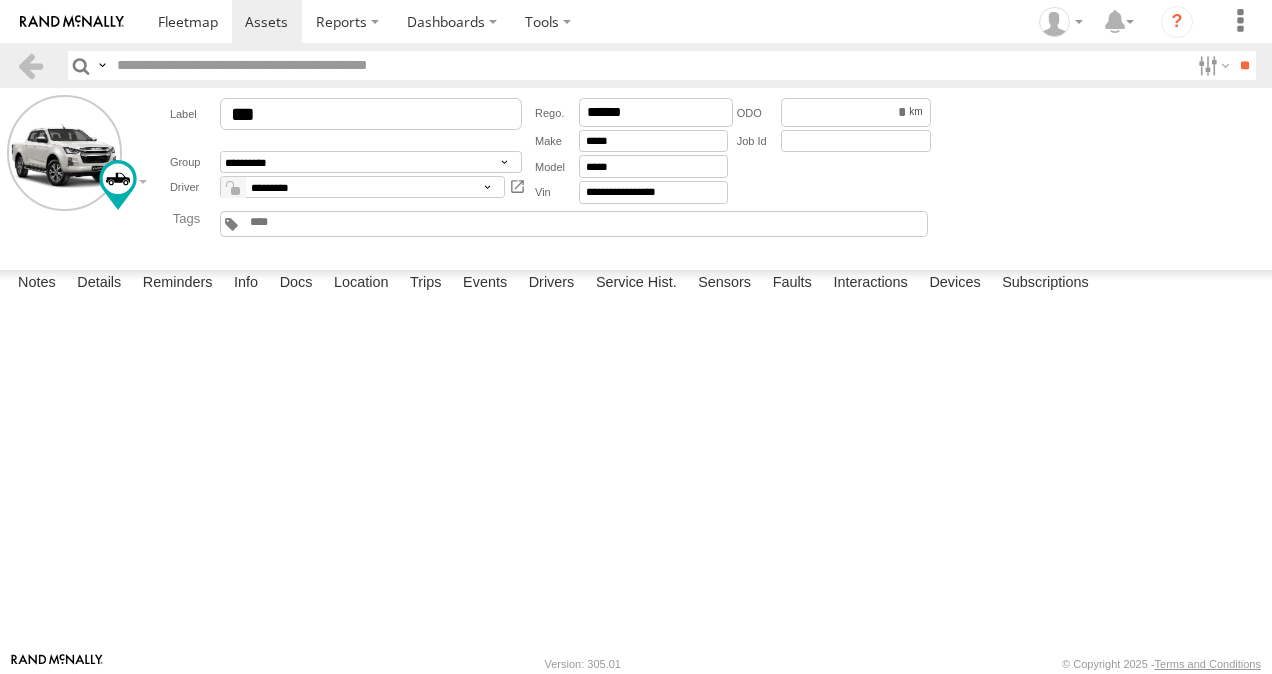click on "Trips" at bounding box center (426, 284) 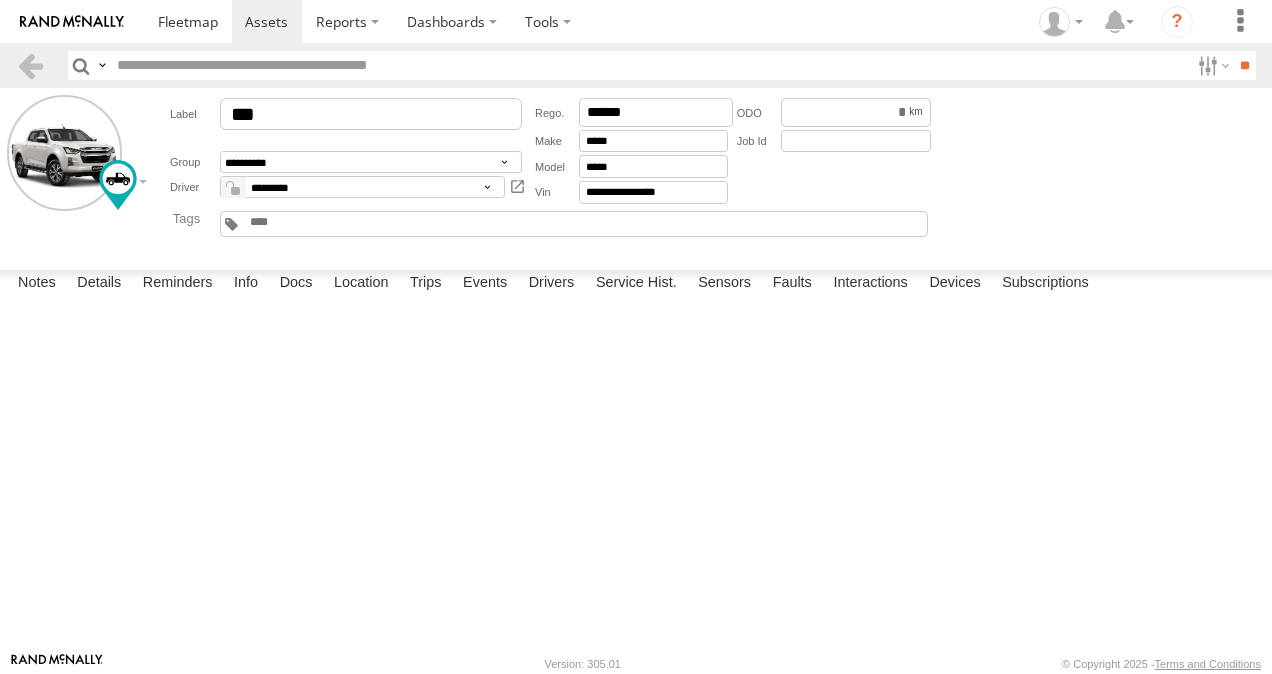scroll, scrollTop: 2600, scrollLeft: 0, axis: vertical 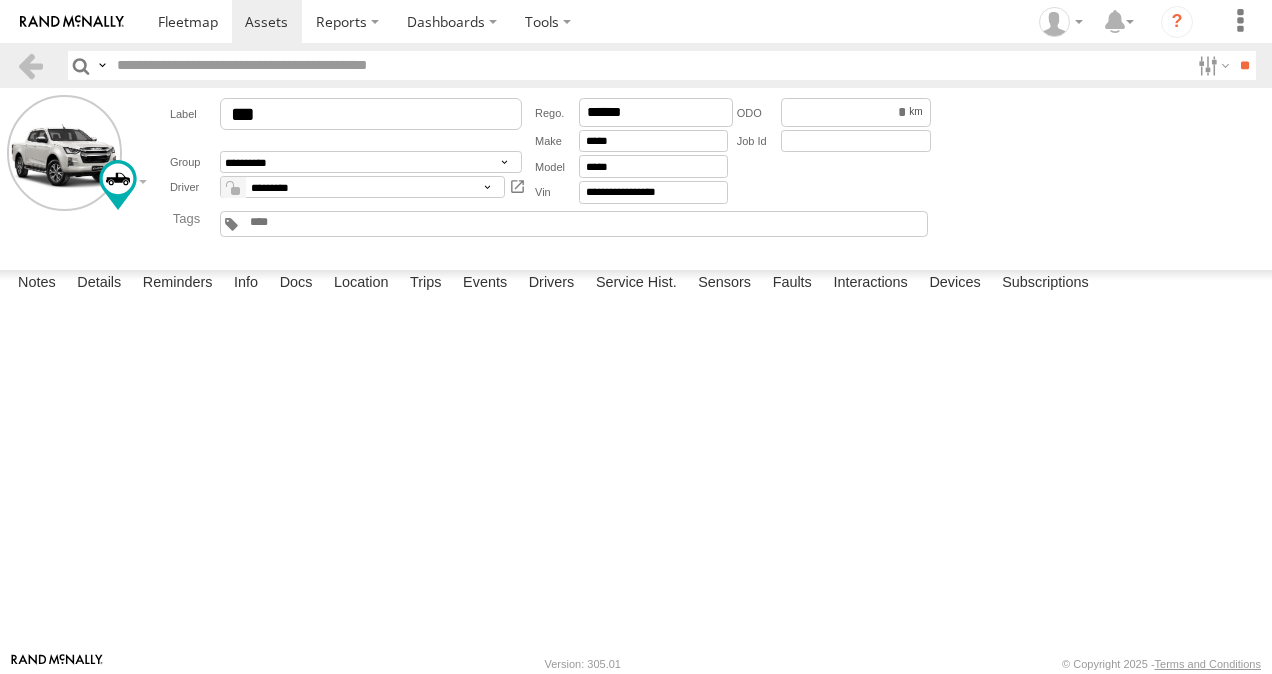 drag, startPoint x: 747, startPoint y: 562, endPoint x: 759, endPoint y: 500, distance: 63.15061 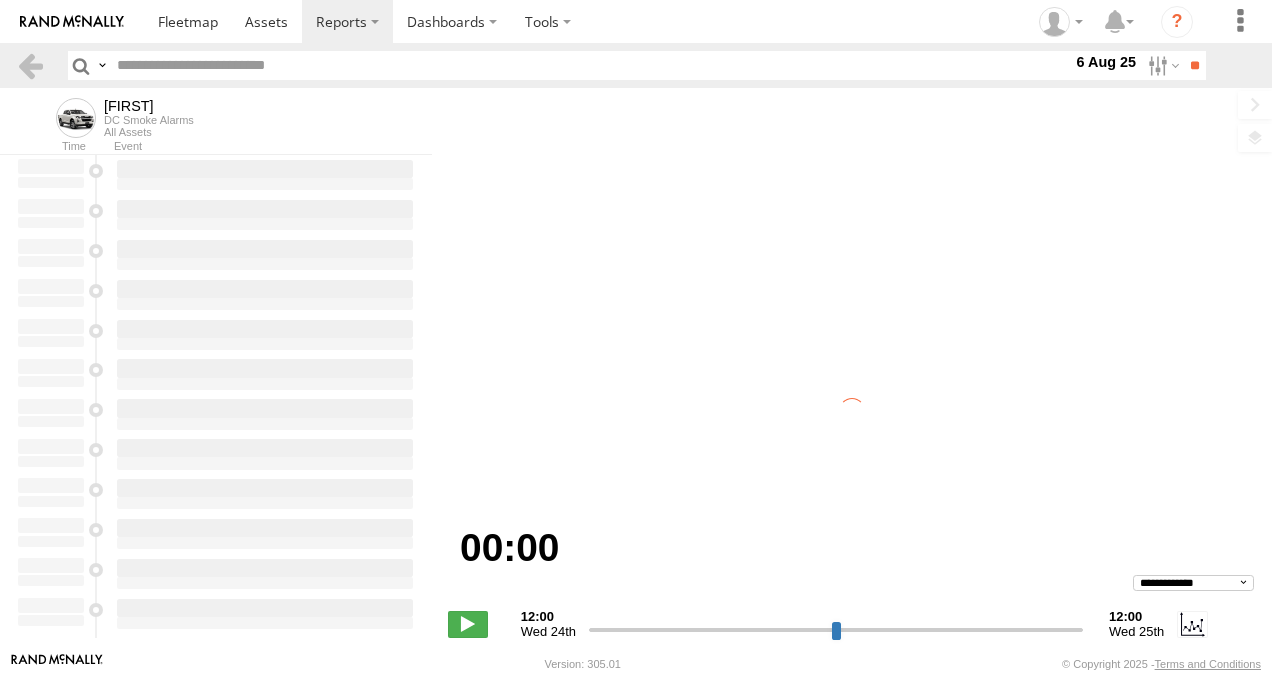 scroll, scrollTop: 0, scrollLeft: 0, axis: both 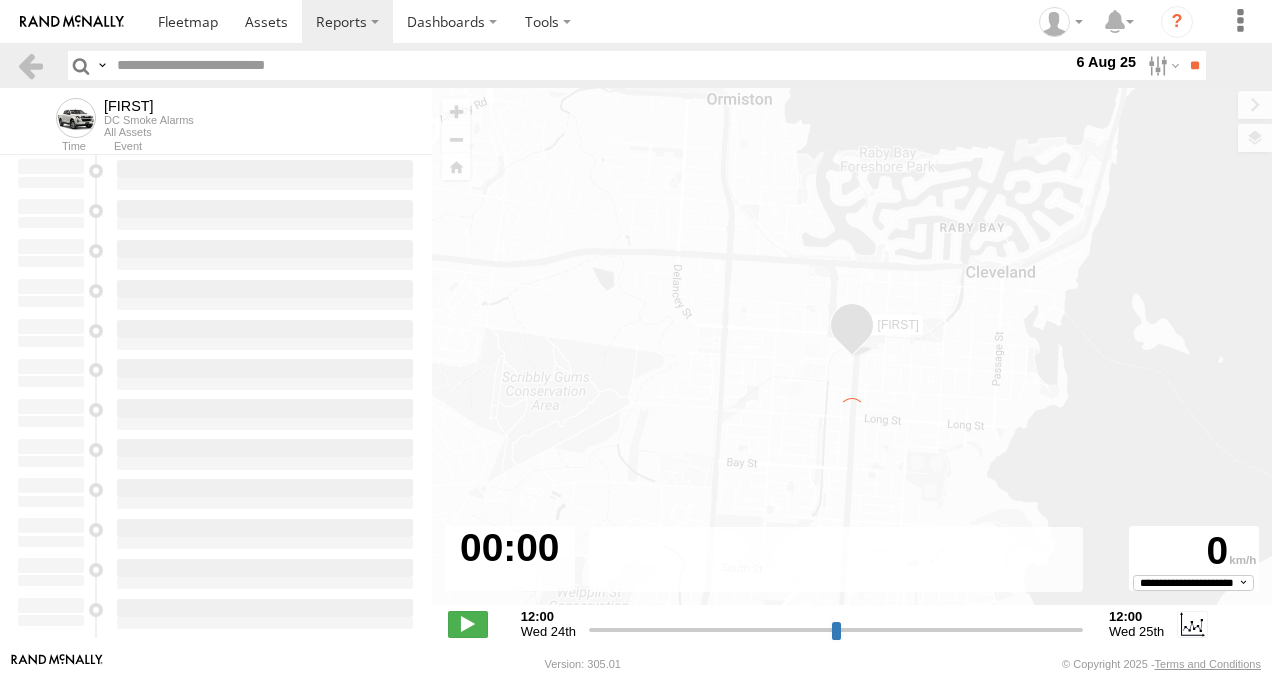 type on "**********" 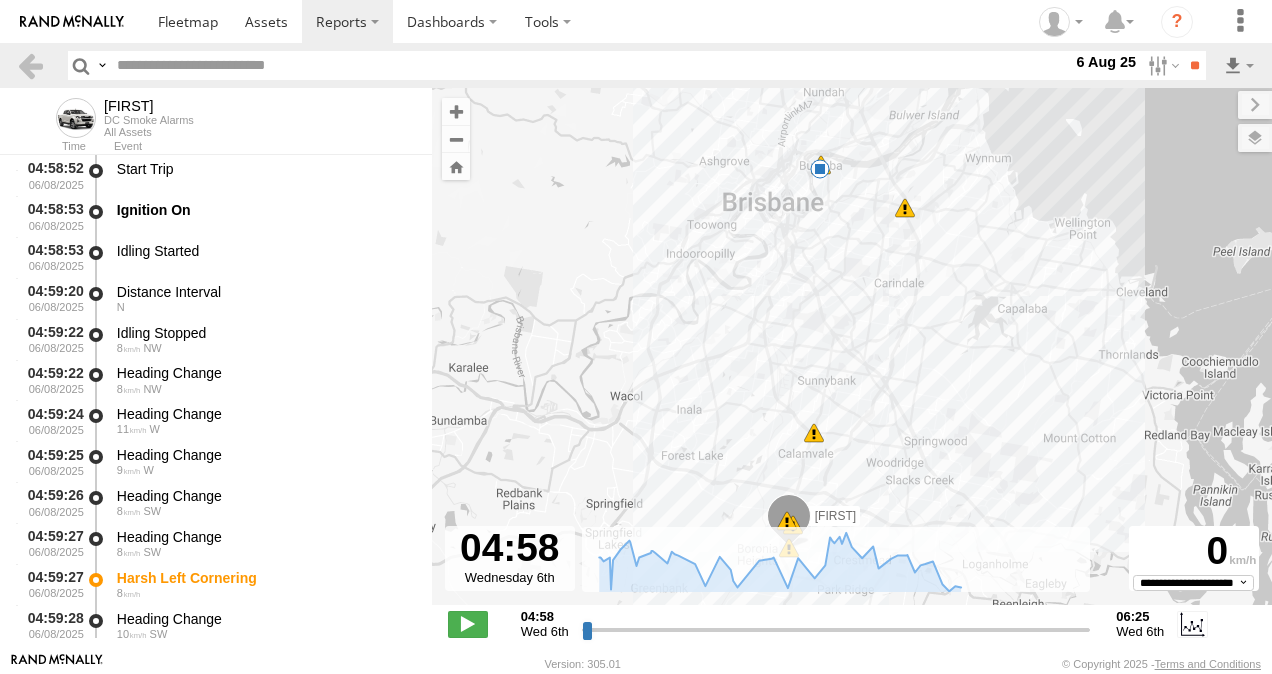 click at bounding box center (820, 169) 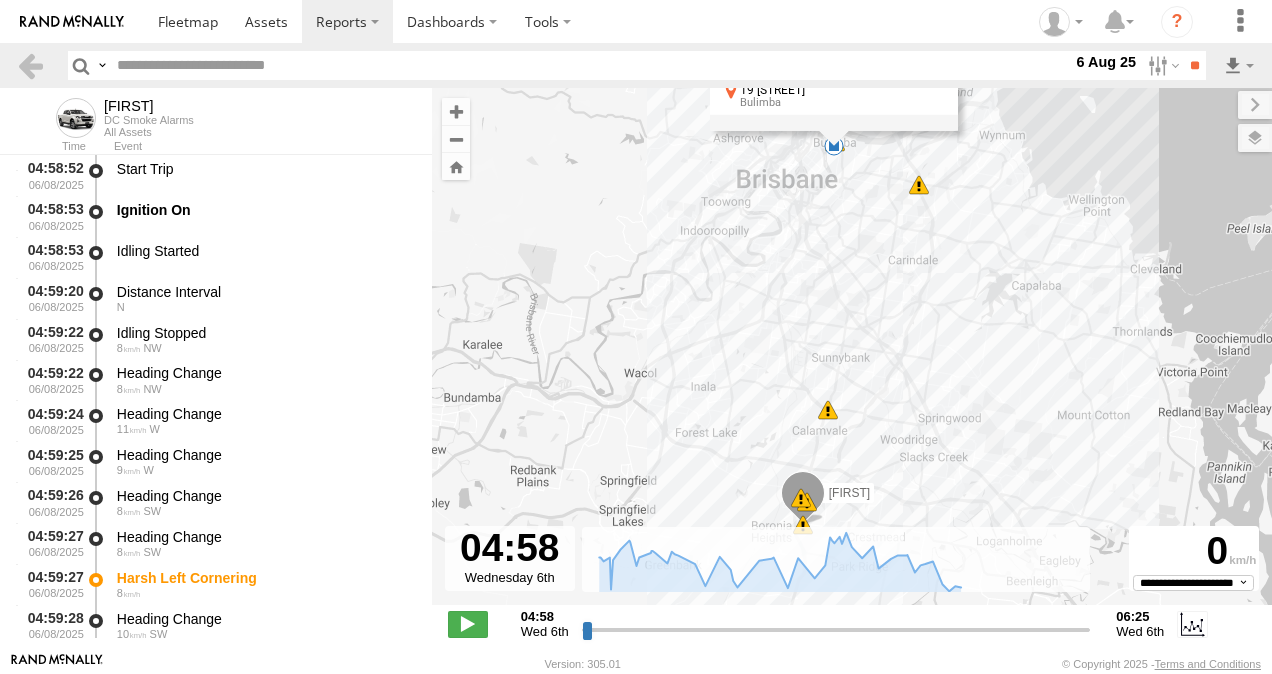 drag, startPoint x: 764, startPoint y: 296, endPoint x: 782, endPoint y: 270, distance: 31.622776 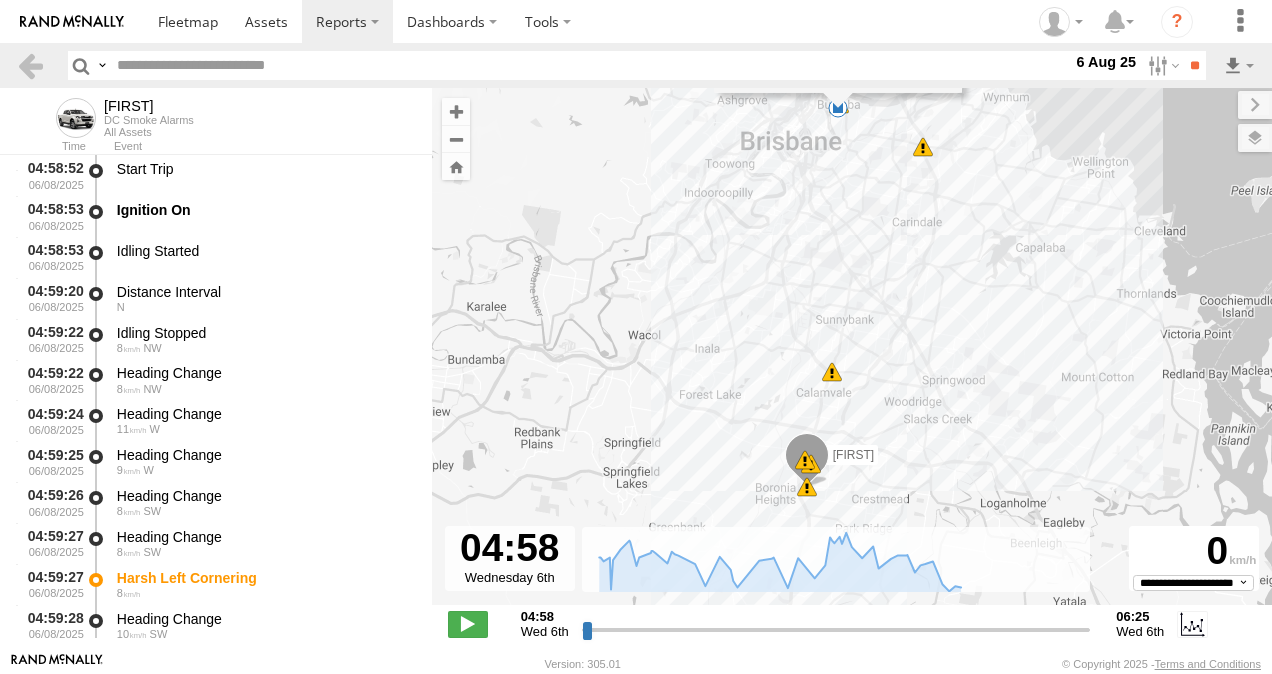click on "[FIRST] 04:59 Wed 05:02 Wed 05:03 Wed 05:12 Wed 05:46 Wed 06:02 Wed 06:25 Wed 06:25 Wed 6th Aug 06:42 Wed 6th Aug 17 19 [STREET] [SUBURB]" at bounding box center (852, 357) 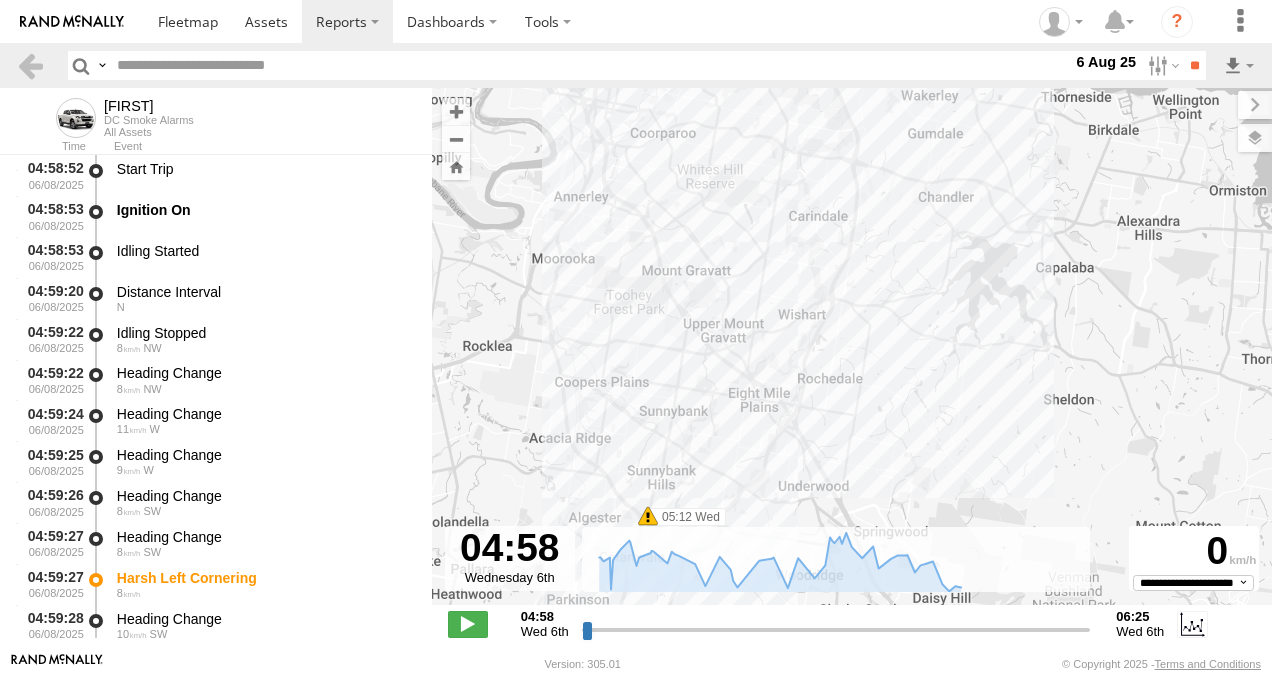 drag, startPoint x: 877, startPoint y: 305, endPoint x: 736, endPoint y: 510, distance: 248.80916 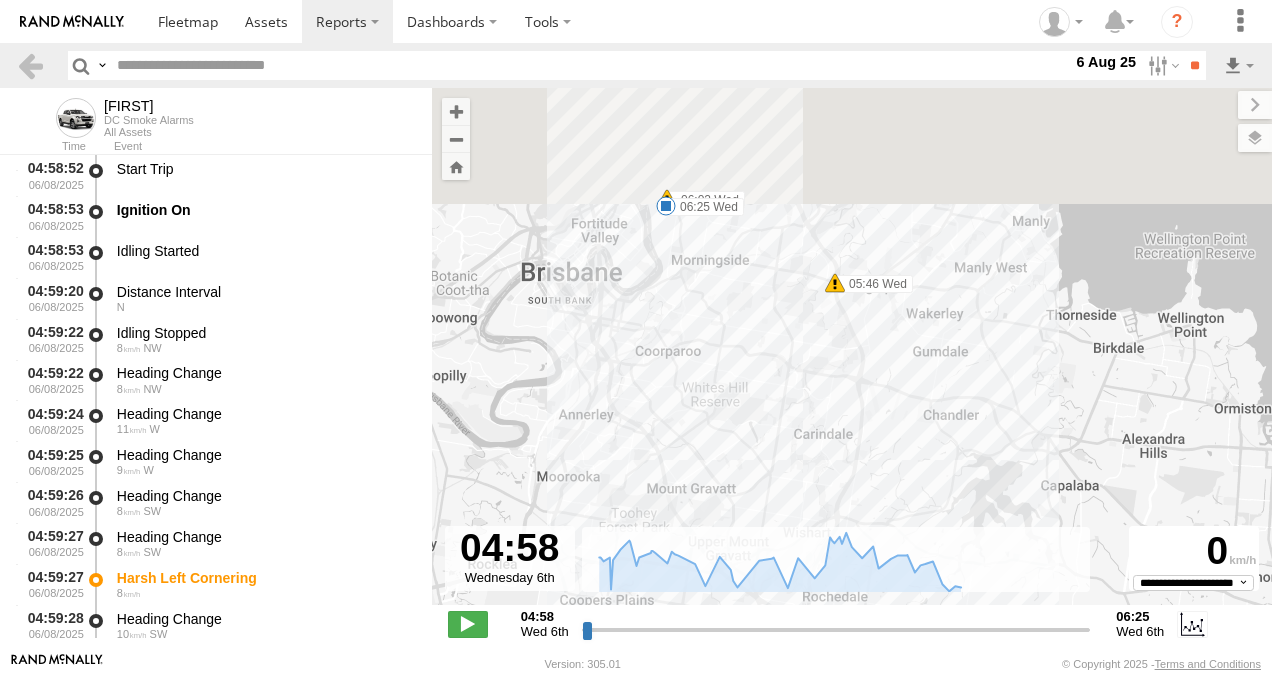 click on "To navigate the map with touch gestures double-tap and hold your finger on the map, then drag the map. ← Move left → Move right ↑ Move up ↓ Move down + Zoom in - Zoom out Home Jump left by 75% End Jump right by 75% Page Up Jump up by 75% Page Down Jump down by 75% [FIRST] 04:59 Wed 05:02 Wed 05:03 Wed 05:12 Wed 05:46 Wed 06:02 Wed 06:25 Wed Keyboard shortcuts Map Data Map data ©2025 Google Map data ©2025 Google 2 km  Click to toggle between metric and imperial units Terms Report a map error
Basemaps
Roadmap" at bounding box center (852, 370) 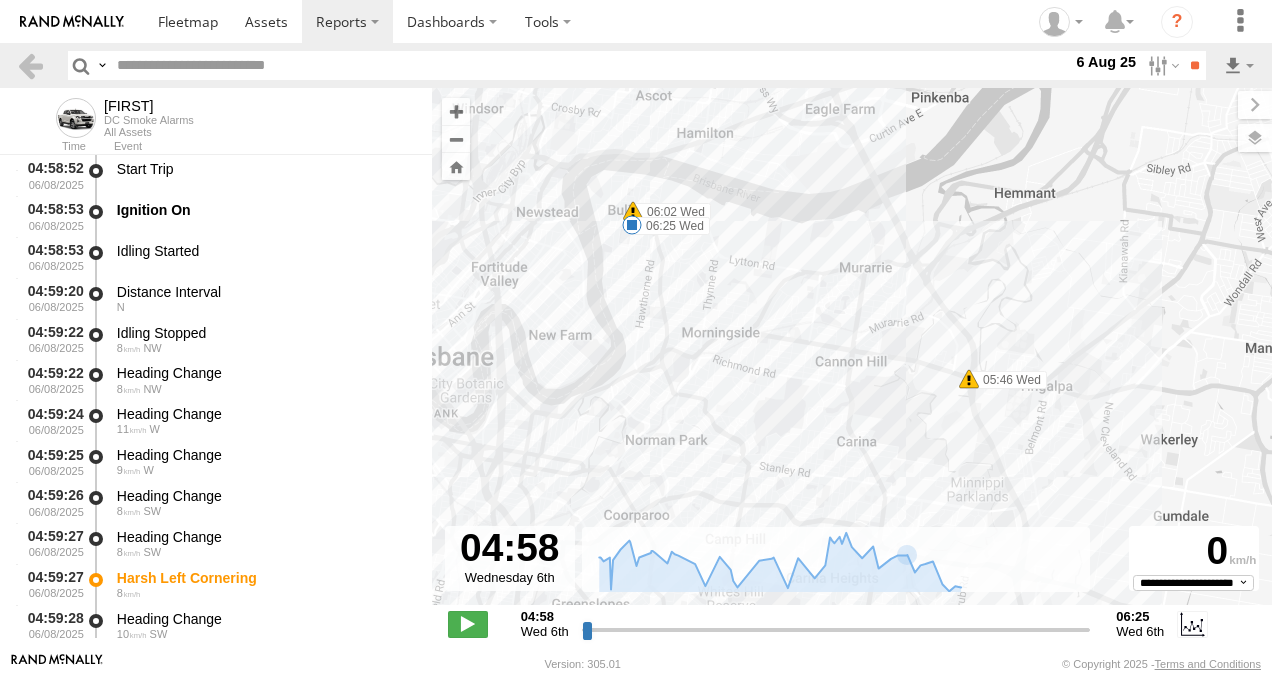 click at bounding box center [969, 379] 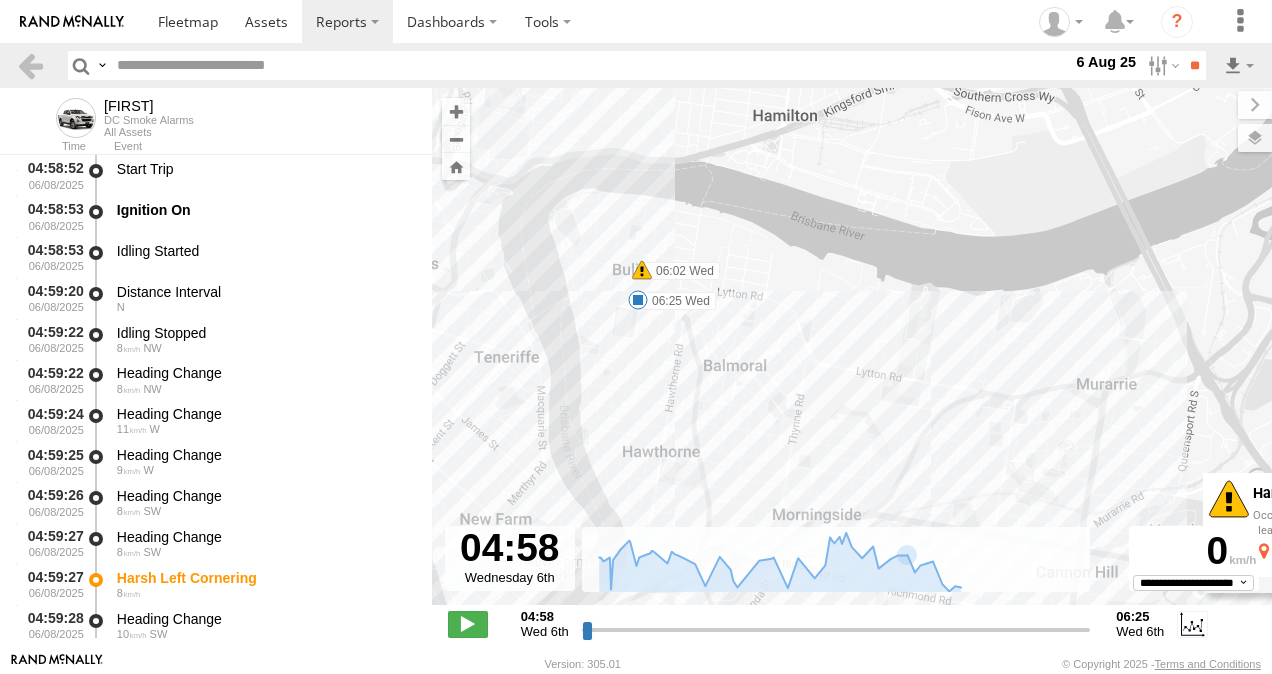 drag, startPoint x: 611, startPoint y: 249, endPoint x: 666, endPoint y: 337, distance: 103.773796 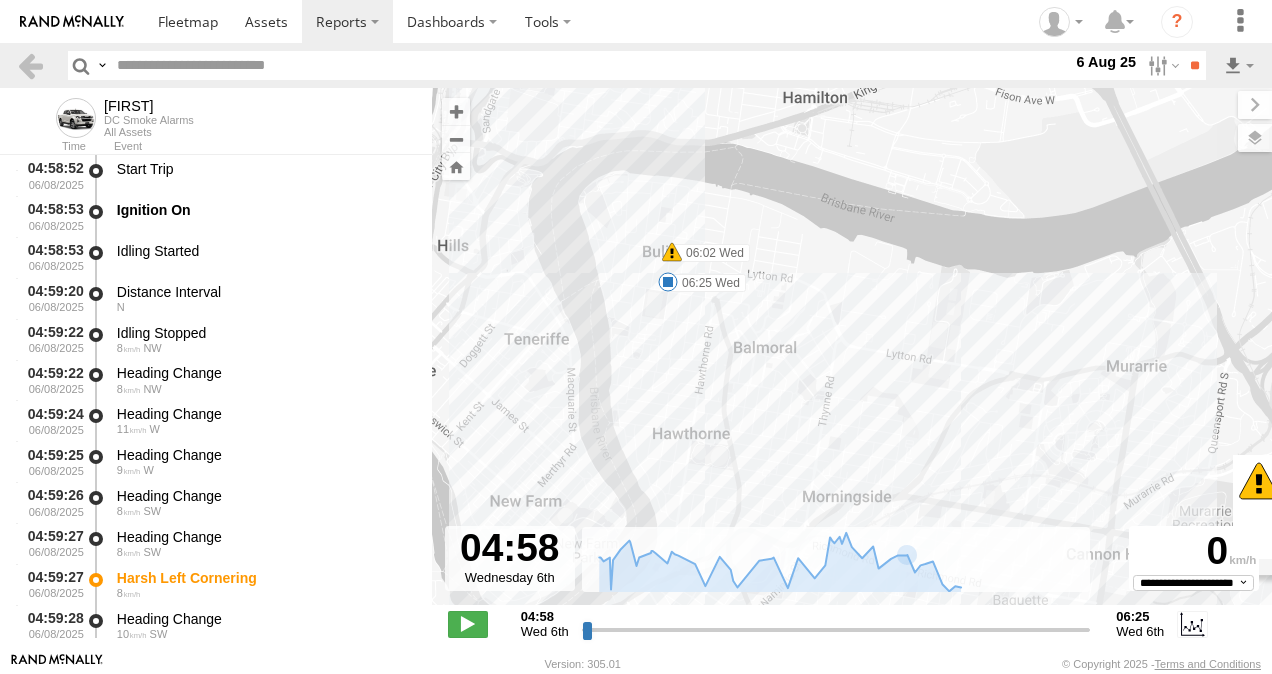click at bounding box center [672, 252] 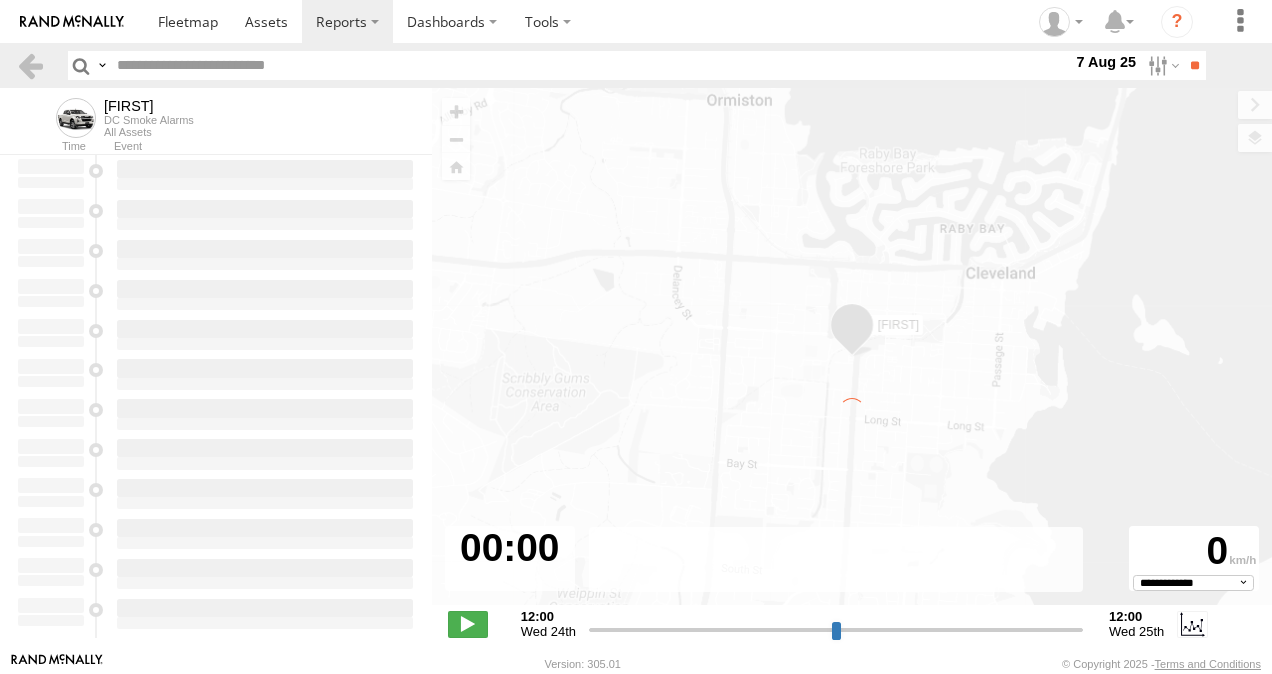select on "**********" 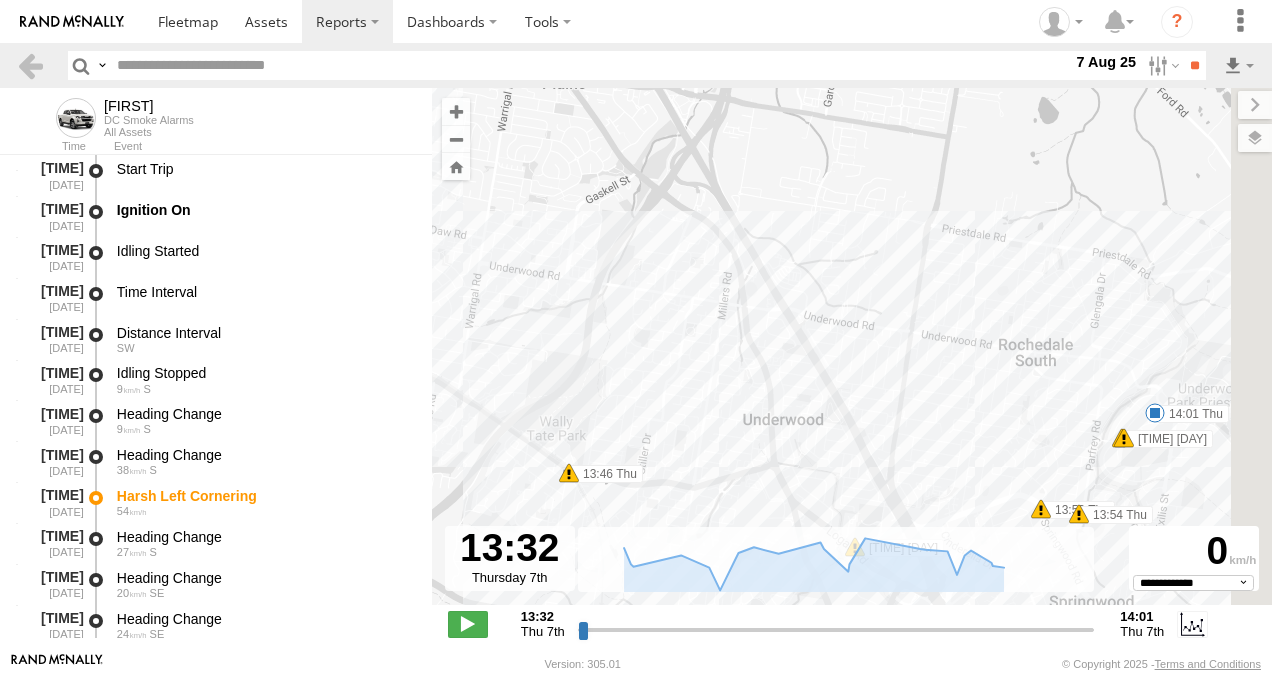 drag, startPoint x: 1087, startPoint y: 404, endPoint x: 800, endPoint y: 381, distance: 287.92014 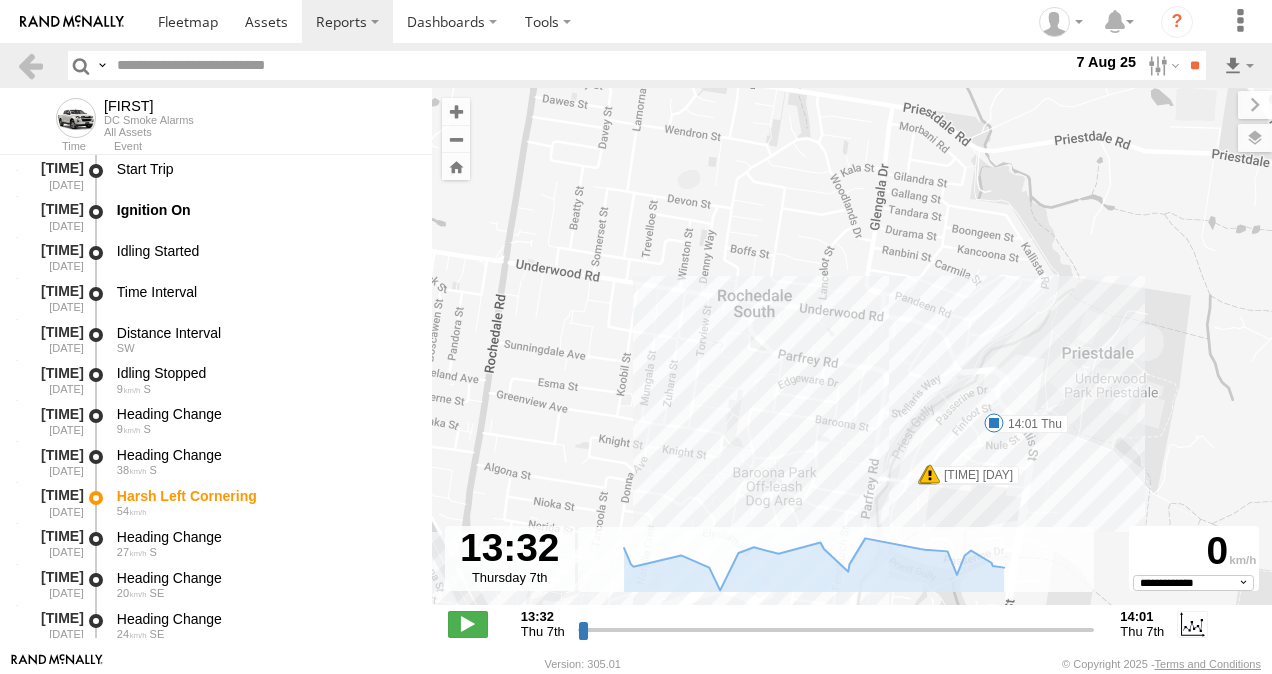 click at bounding box center [994, 423] 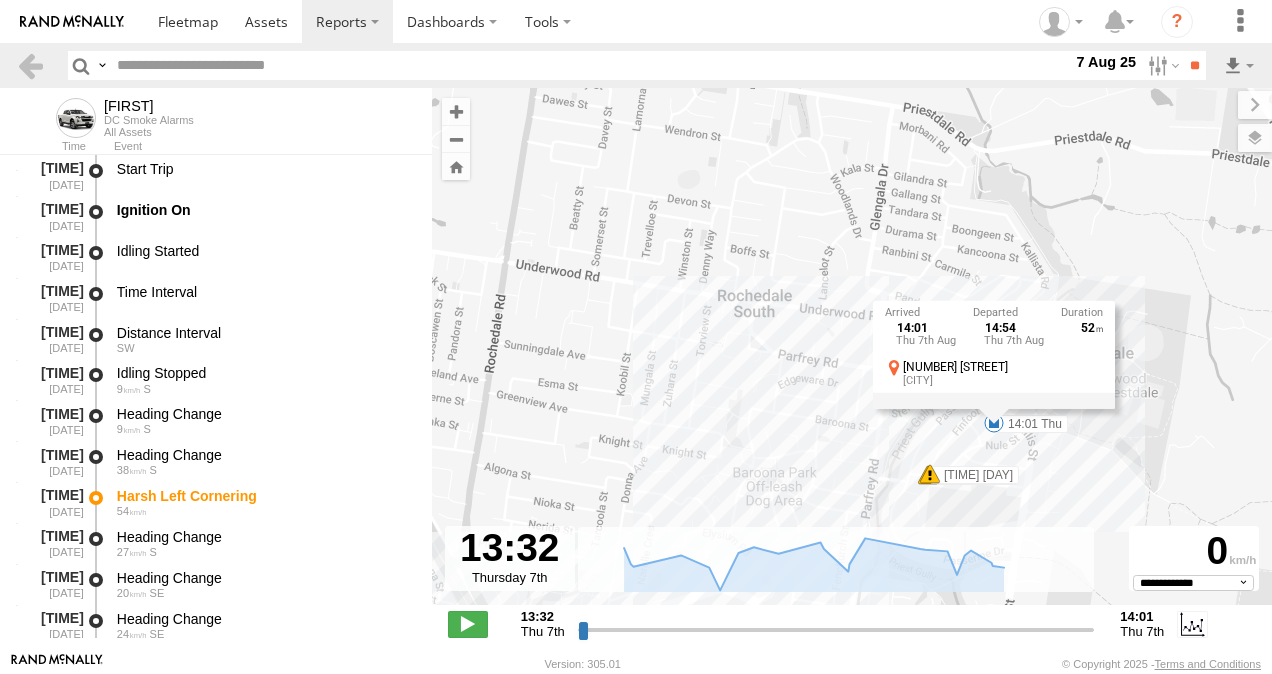 click at bounding box center [930, 474] 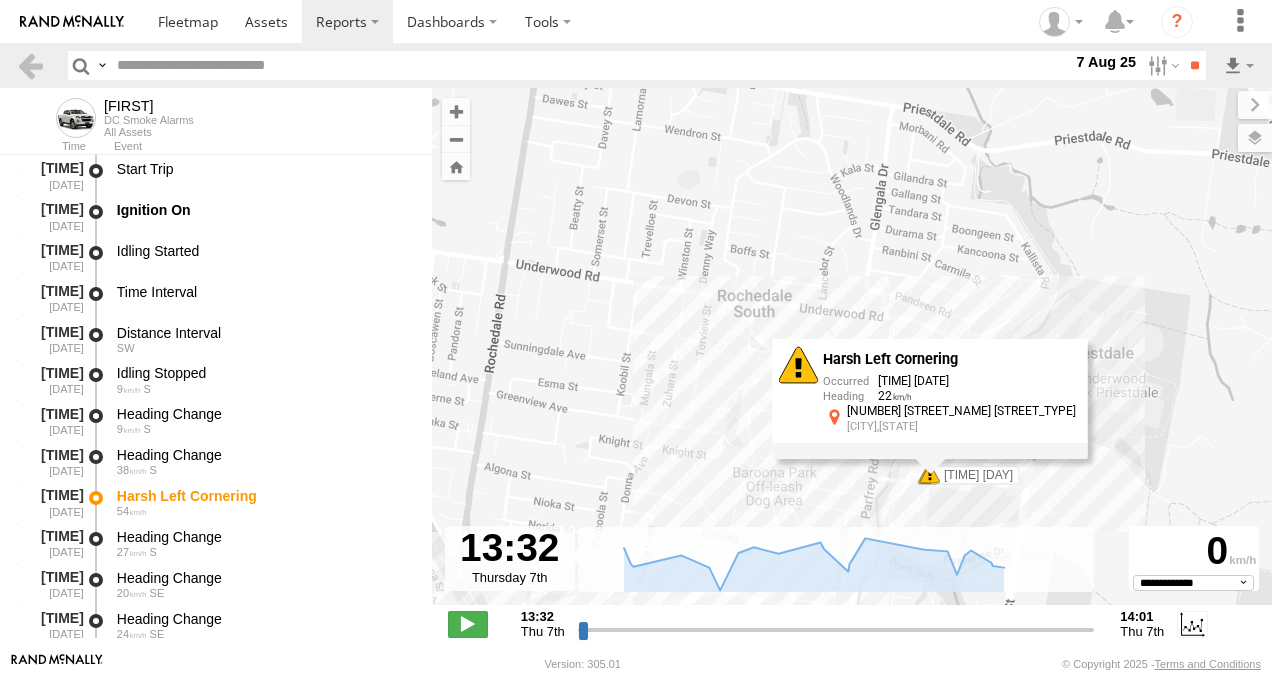 click on "[FIRST] [TIME] [DAY] [TIME] [DAY] [TIME] [DAY] [TIME] [DAY] [TIME] [DAY] [TIME] [DAY] [TIME] [DAY] [TIME] [DAY] [TIME] [DAY] Harsh Left Cornering [TIME] [DATE] [NUMBER] [STREET_NAME] [STREET_TYPE] [CITY],[STATE]" at bounding box center (852, 357) 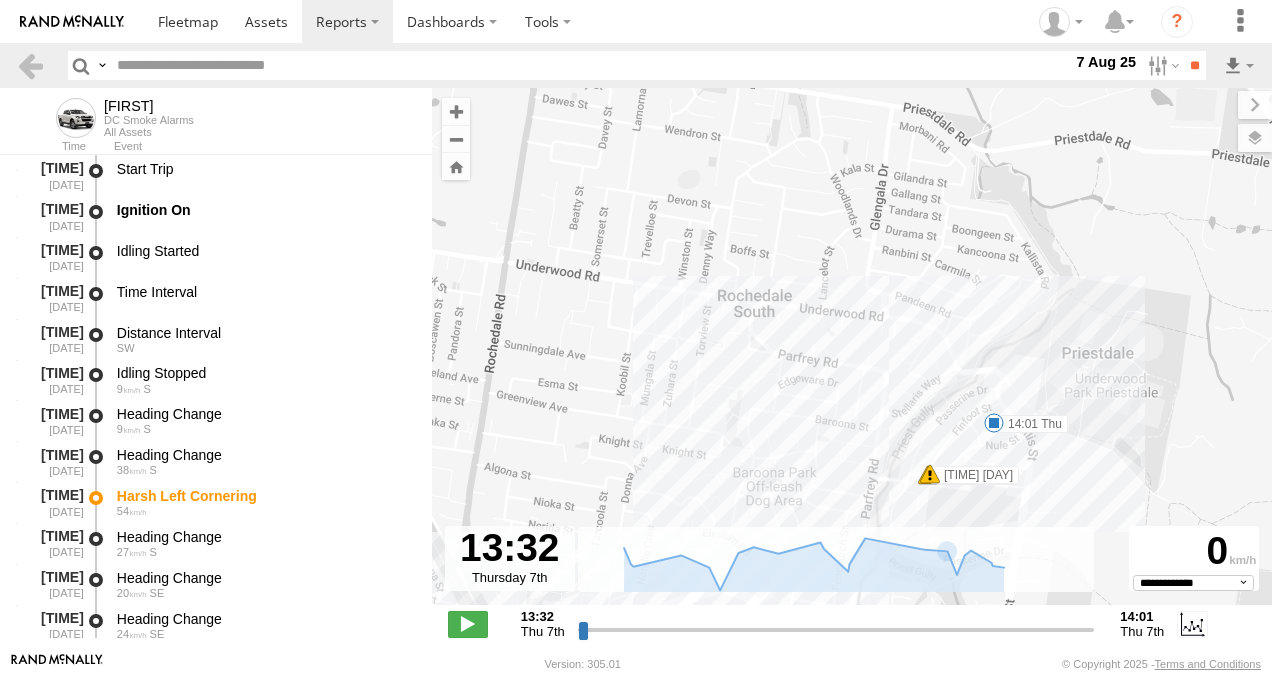 drag, startPoint x: 947, startPoint y: 528, endPoint x: 944, endPoint y: 237, distance: 291.01547 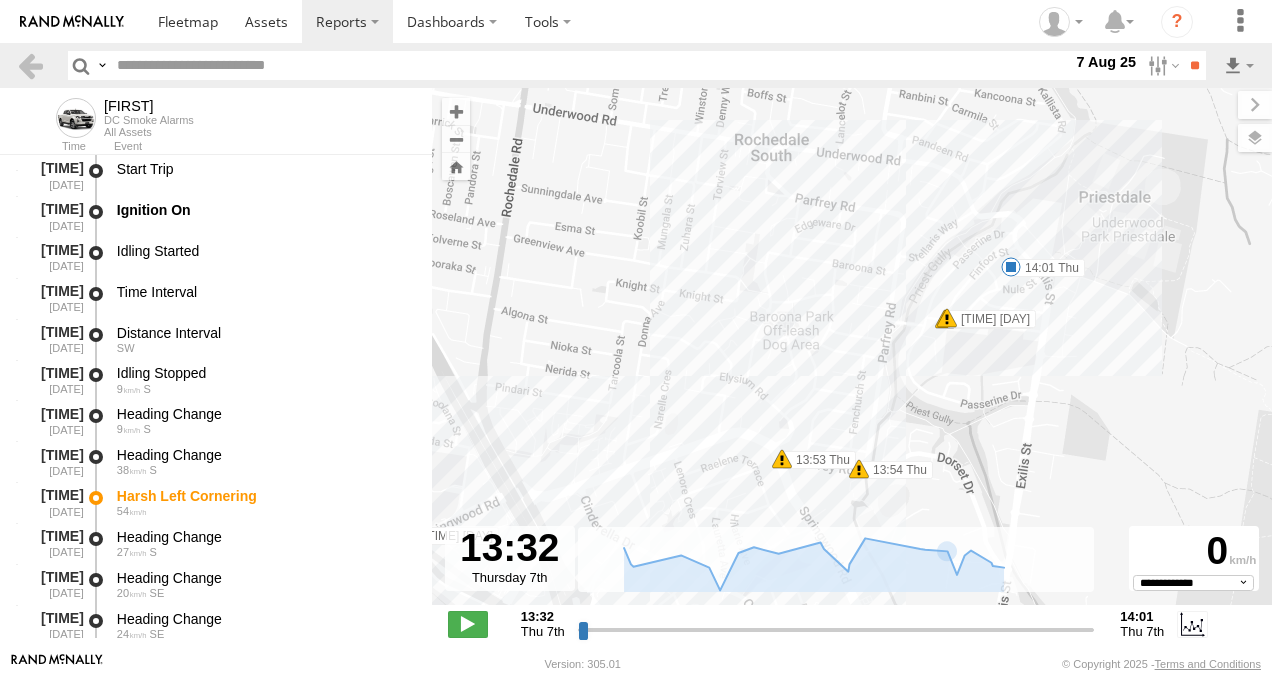 drag, startPoint x: 847, startPoint y: 326, endPoint x: 839, endPoint y: 218, distance: 108.29589 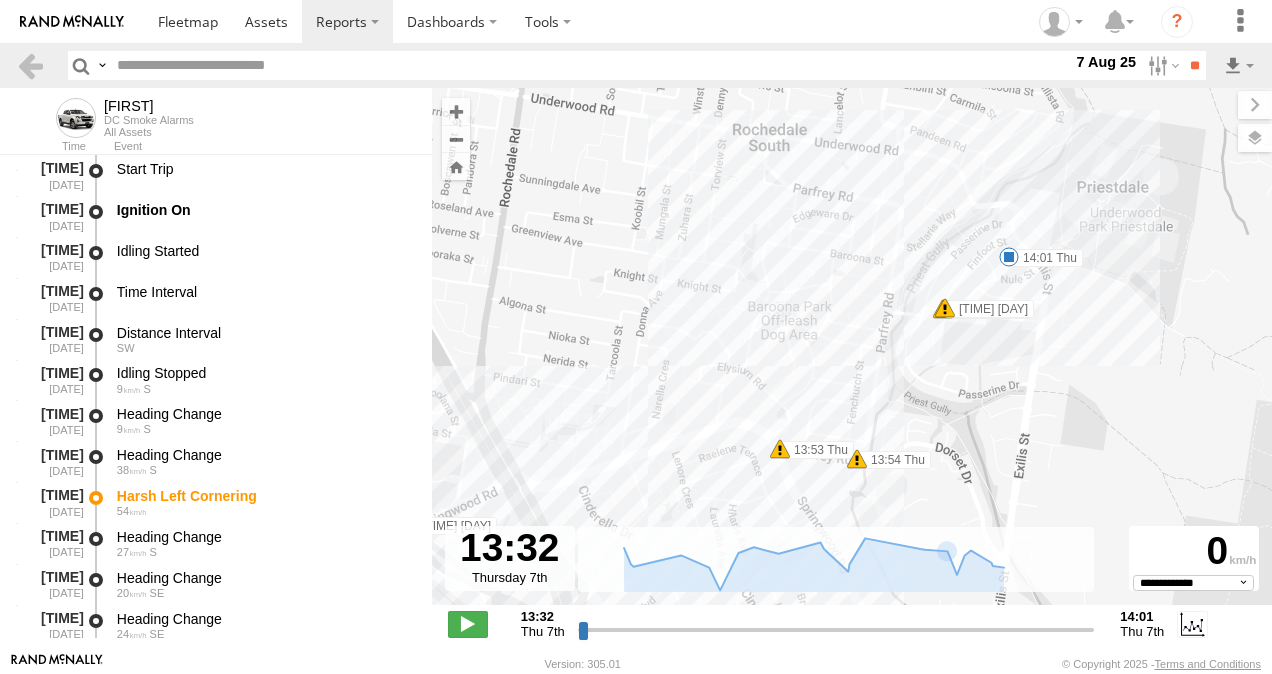 click at bounding box center [780, 449] 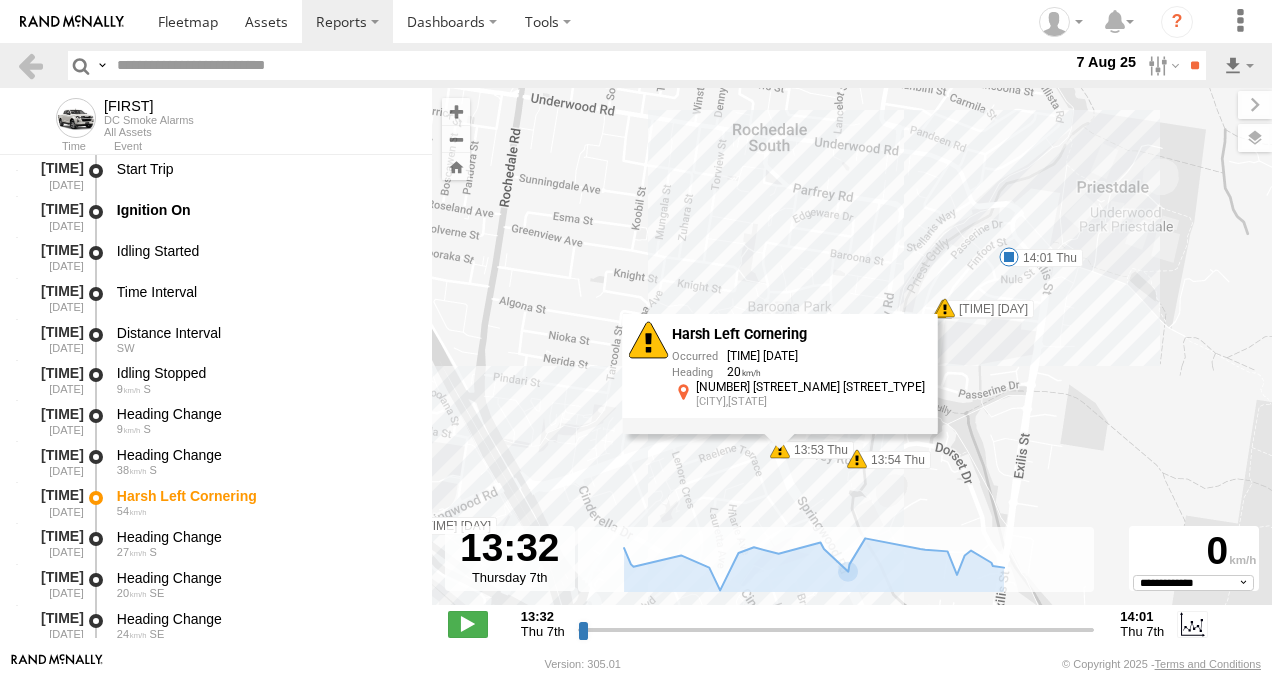 click on "[FIRST] [TIME] [DAY] [TIME] [DAY] [TIME] [DAY] [TIME] [DAY] [TIME] [DAY] [TIME] [DAY] [TIME] [DAY] [TIME] [DAY] [TIME] [DAY] [TIME] [DAY] Harsh Left Cornering [TIME] [DATE] [NUMBER] [STREET_NAME] [STREET_TYPE] [CITY],[STATE]" at bounding box center (852, 357) 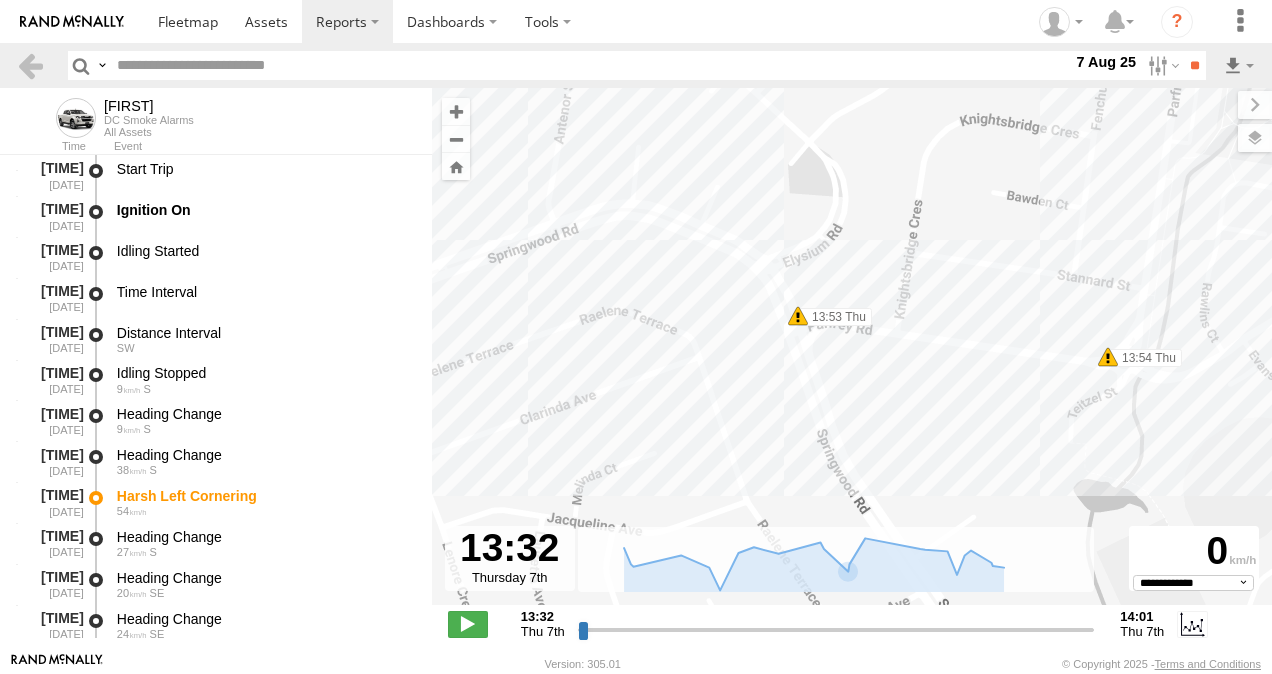 click at bounding box center (798, 316) 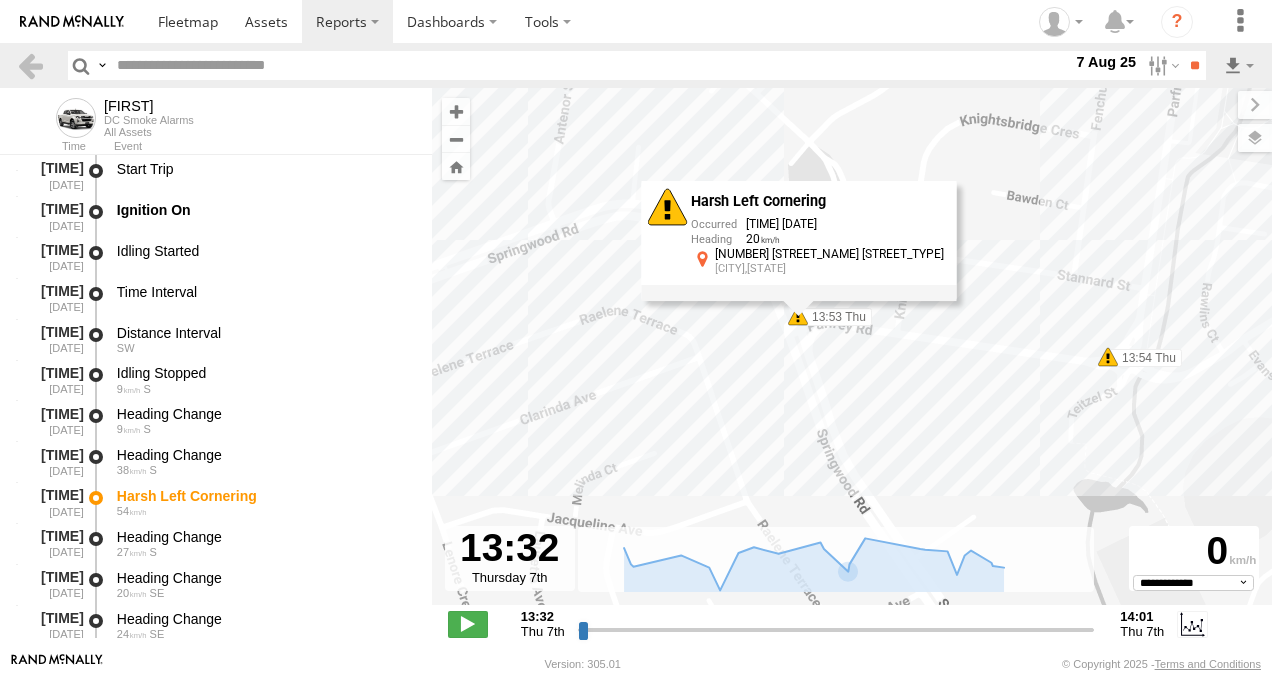 click at bounding box center [1108, 357] 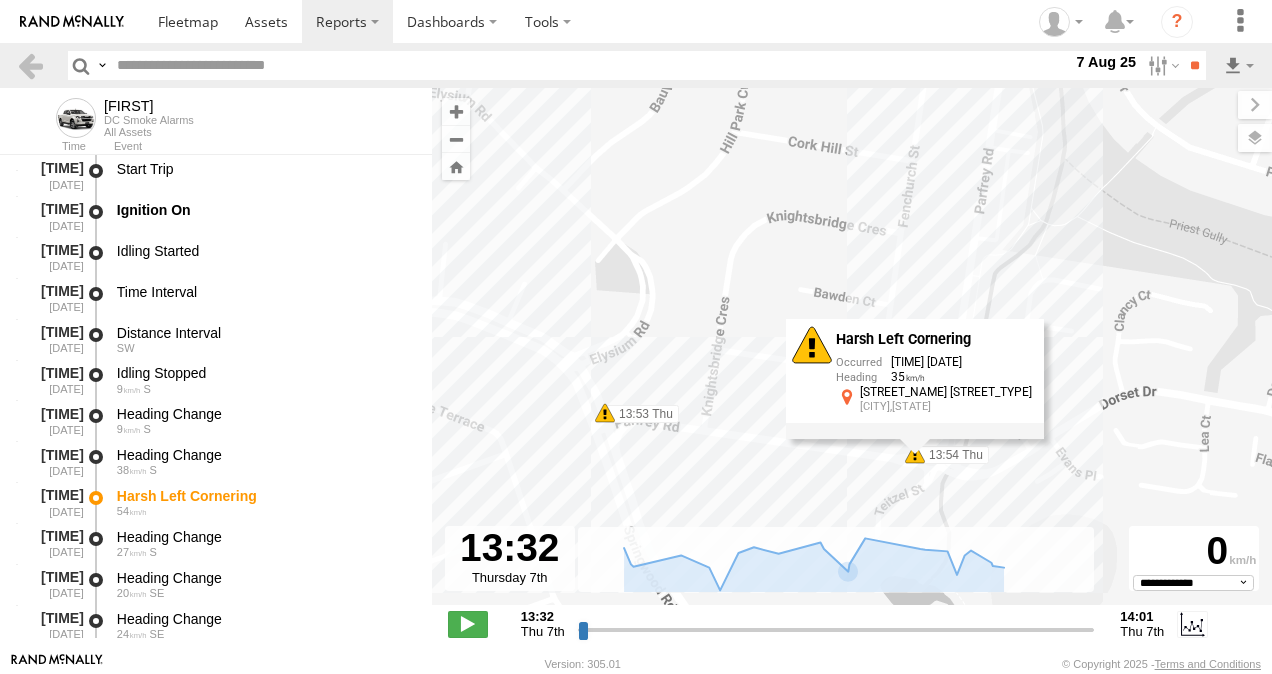 drag, startPoint x: 1016, startPoint y: 406, endPoint x: 812, endPoint y: 508, distance: 228.07893 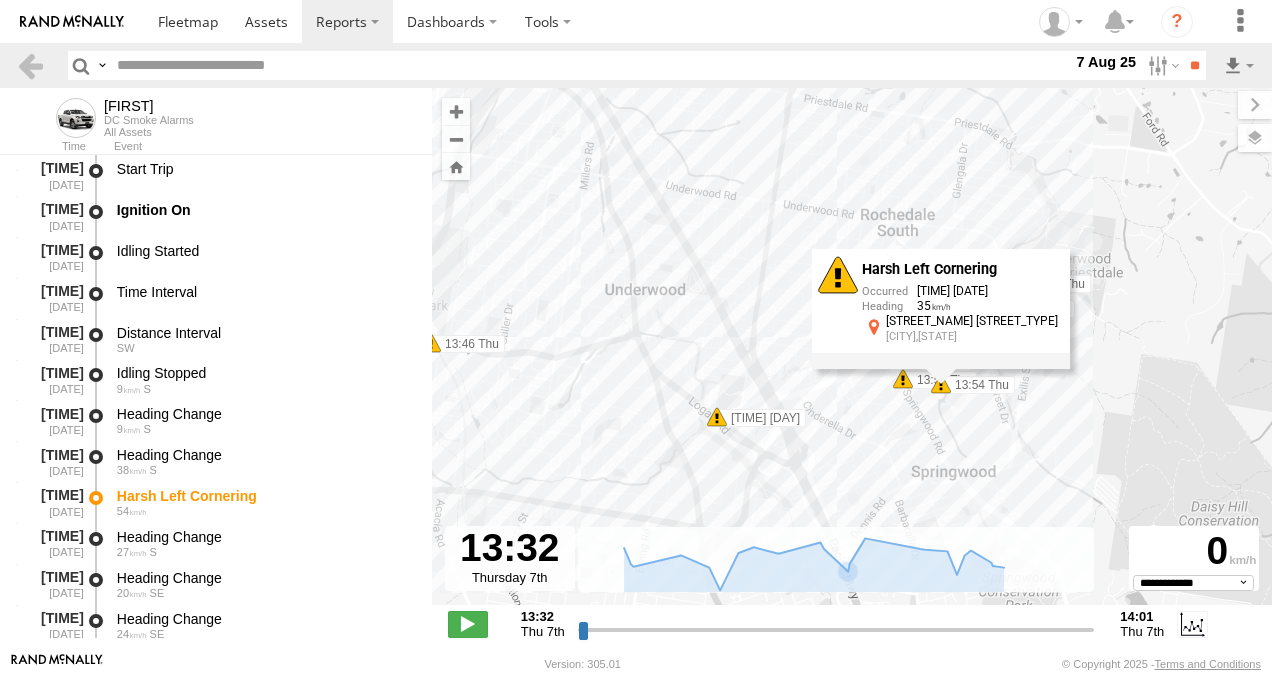 click at bounding box center (717, 417) 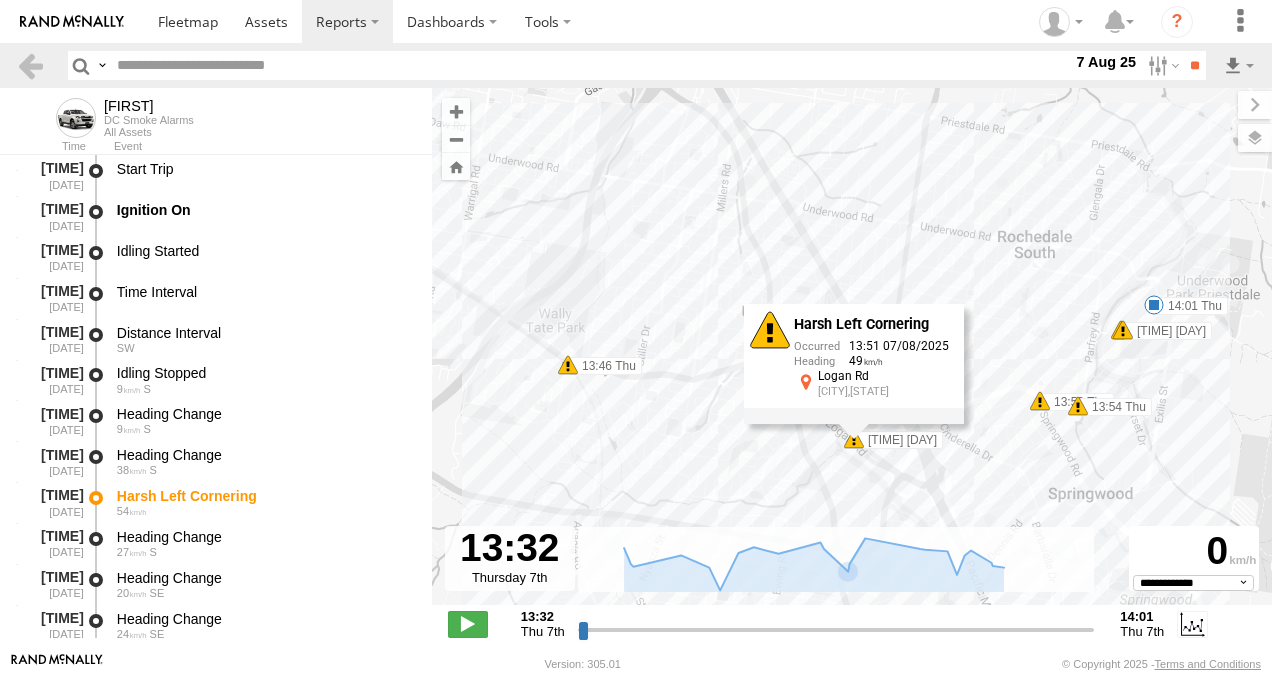 drag, startPoint x: 642, startPoint y: 448, endPoint x: 782, endPoint y: 470, distance: 141.71803 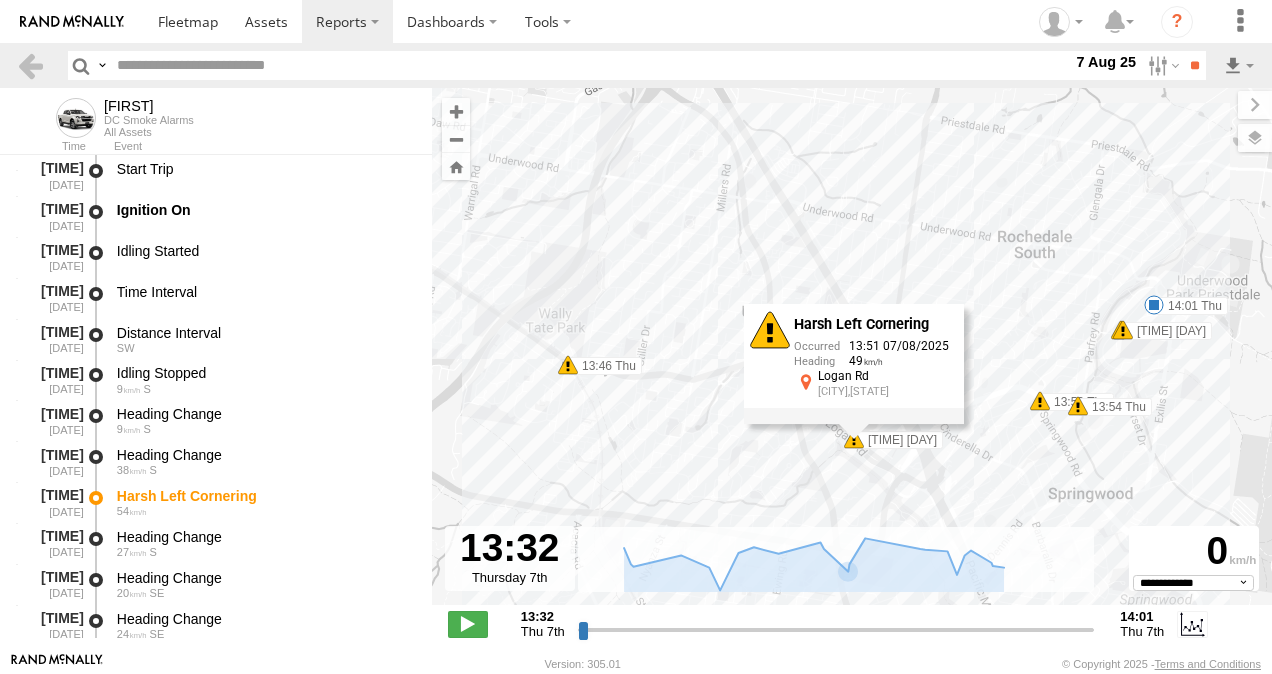 click on "[FIRST] [TIME] [DAY] [TIME] [DAY] [TIME] [DAY] [TIME] [DAY] [TIME] [DAY] [TIME] [DAY] [TIME] [DAY] [TIME] [DAY] [TIME] [DAY] [TIME] [DAY] Harsh Left Cornering [TIME] [DATE] [NUMBER] [STREET_NAME] [STREET_TYPE] [CITY],[STATE]" at bounding box center (852, 357) 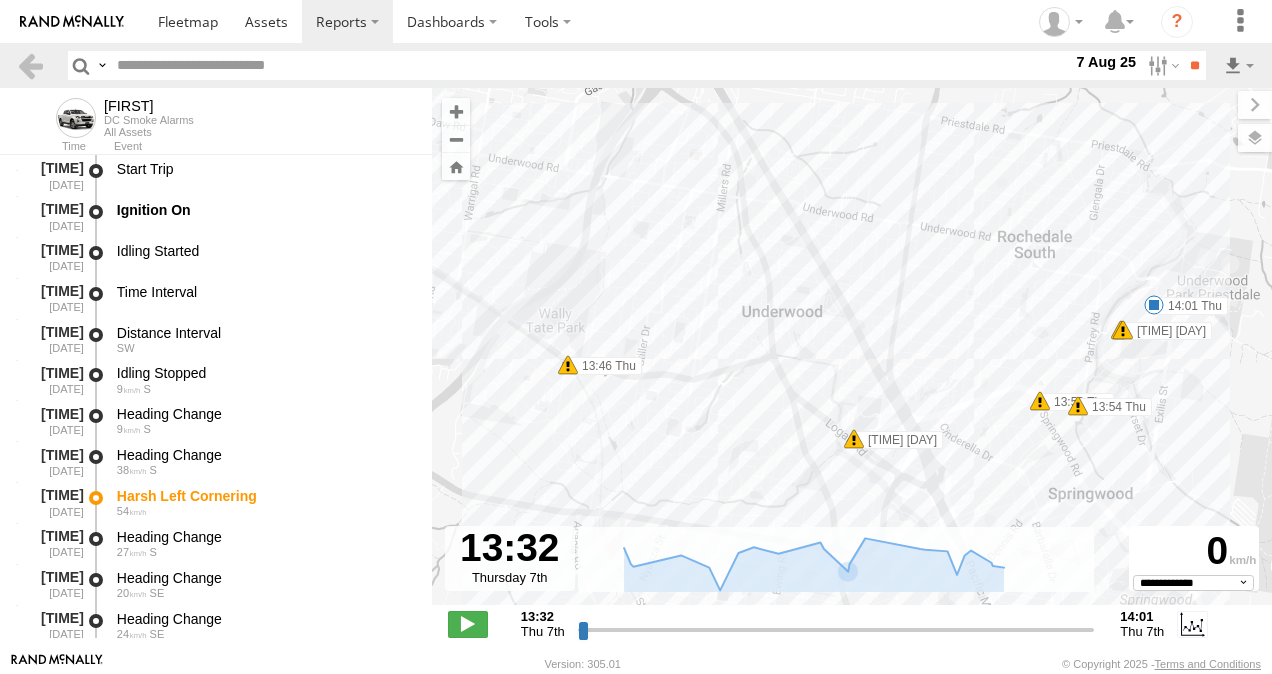click at bounding box center (568, 365) 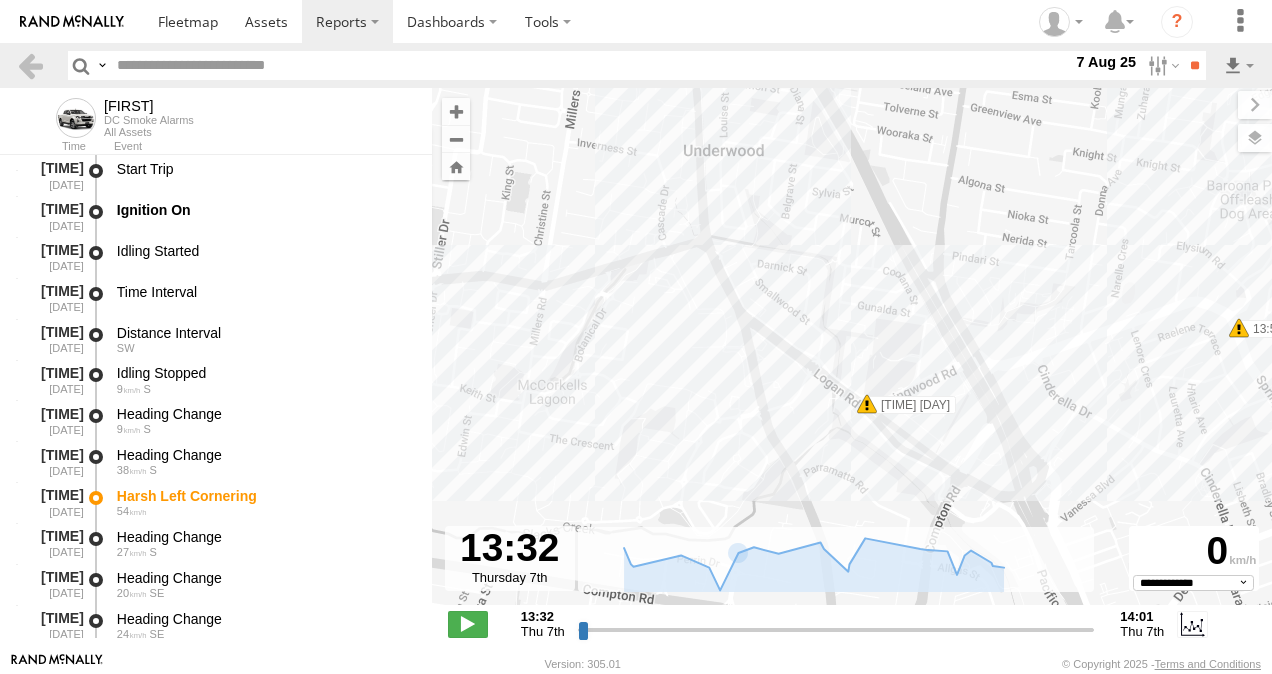 drag, startPoint x: 854, startPoint y: 470, endPoint x: 835, endPoint y: 486, distance: 24.839485 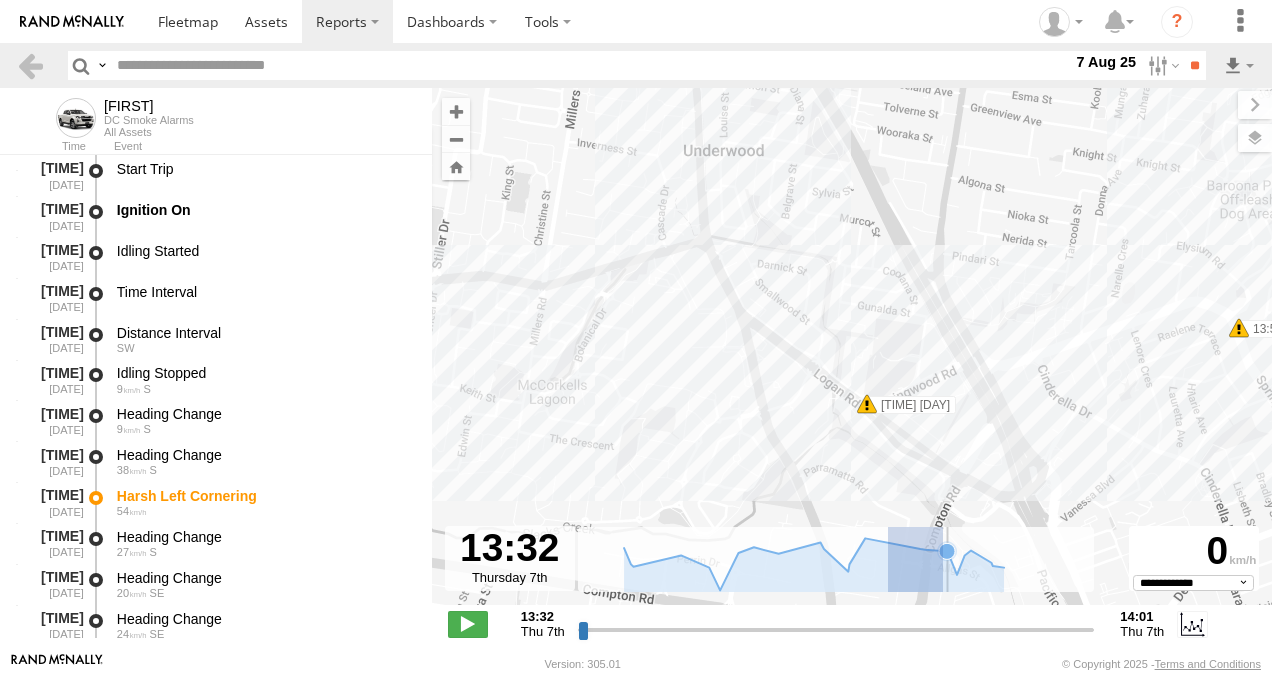 drag, startPoint x: 887, startPoint y: 544, endPoint x: 907, endPoint y: 473, distance: 73.76314 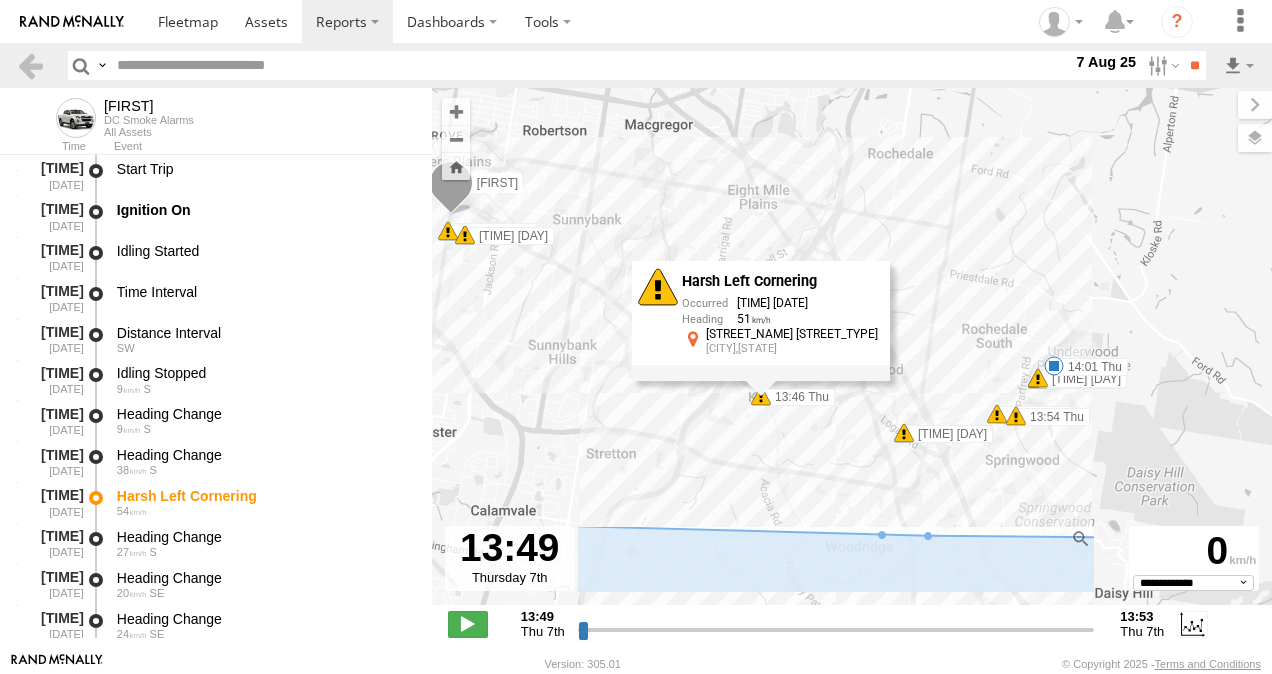drag, startPoint x: 786, startPoint y: 432, endPoint x: 808, endPoint y: 446, distance: 26.076809 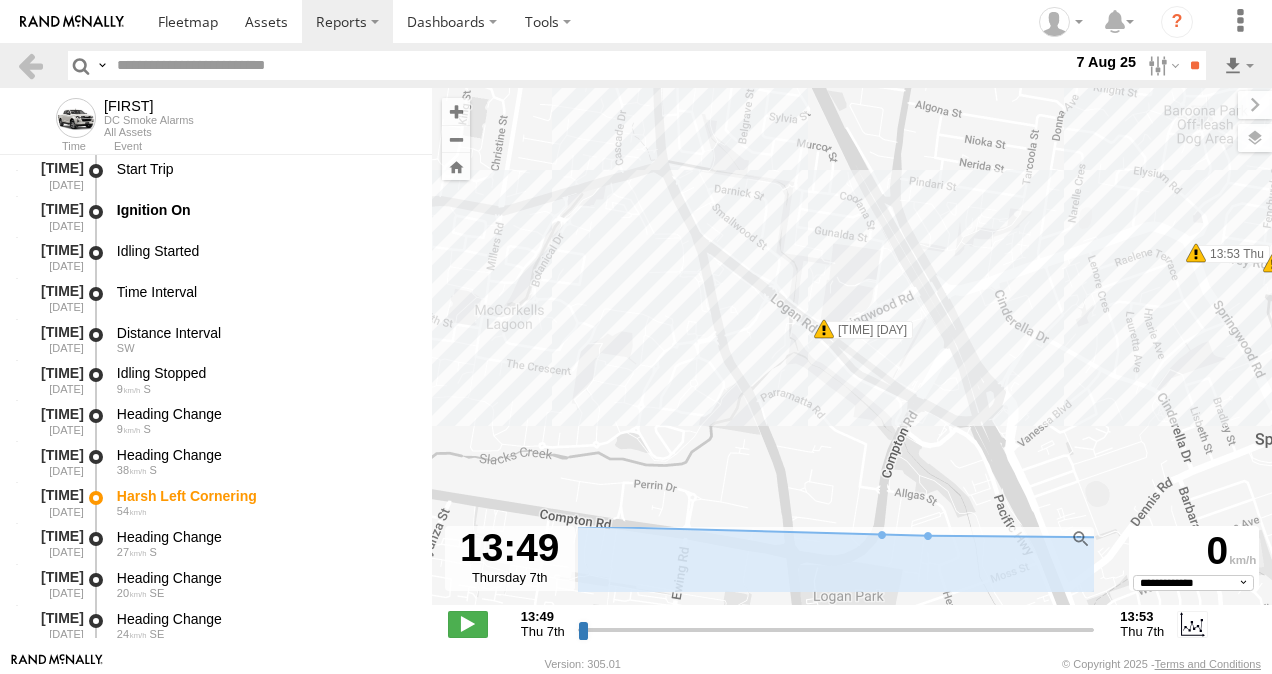 click at bounding box center [824, 329] 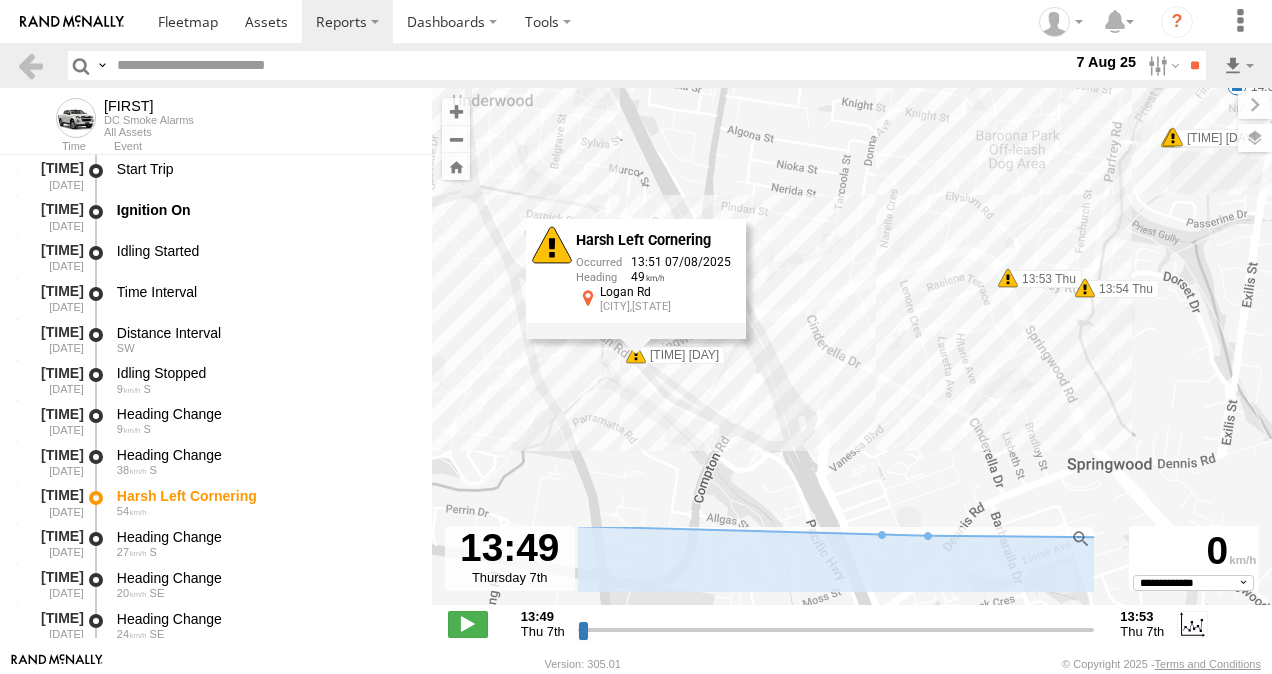 drag, startPoint x: 1064, startPoint y: 384, endPoint x: 872, endPoint y: 412, distance: 194.03093 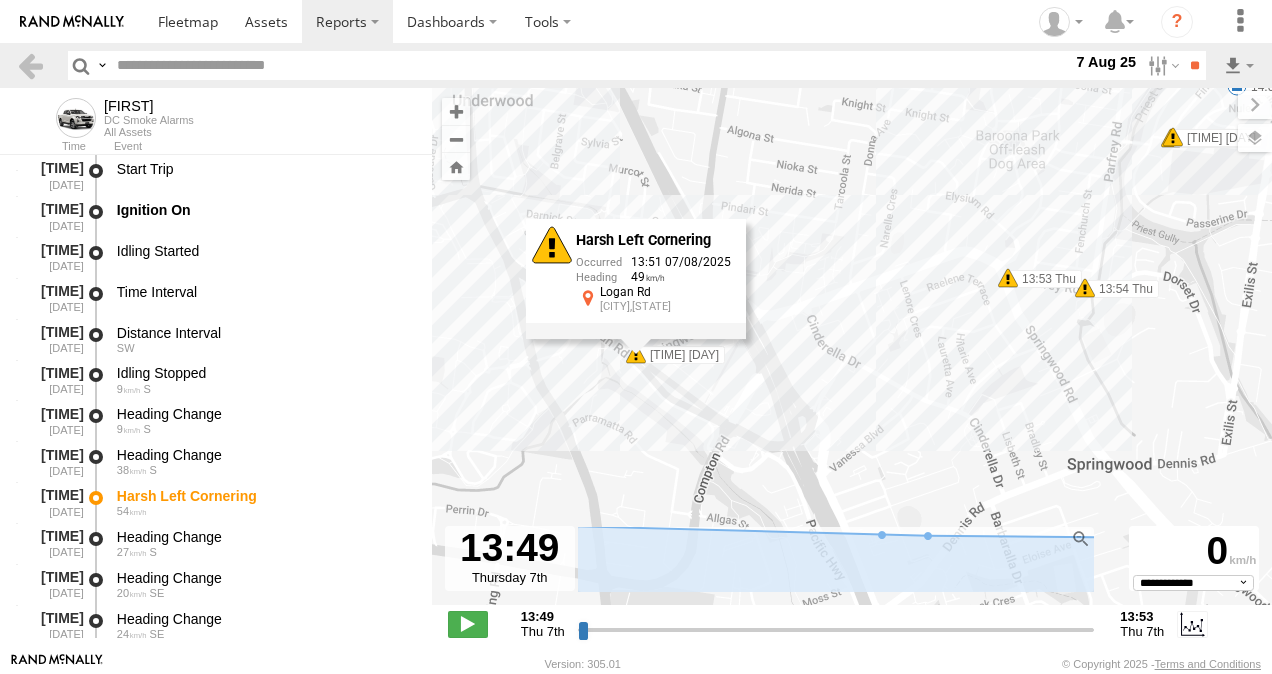 click at bounding box center [1008, 278] 